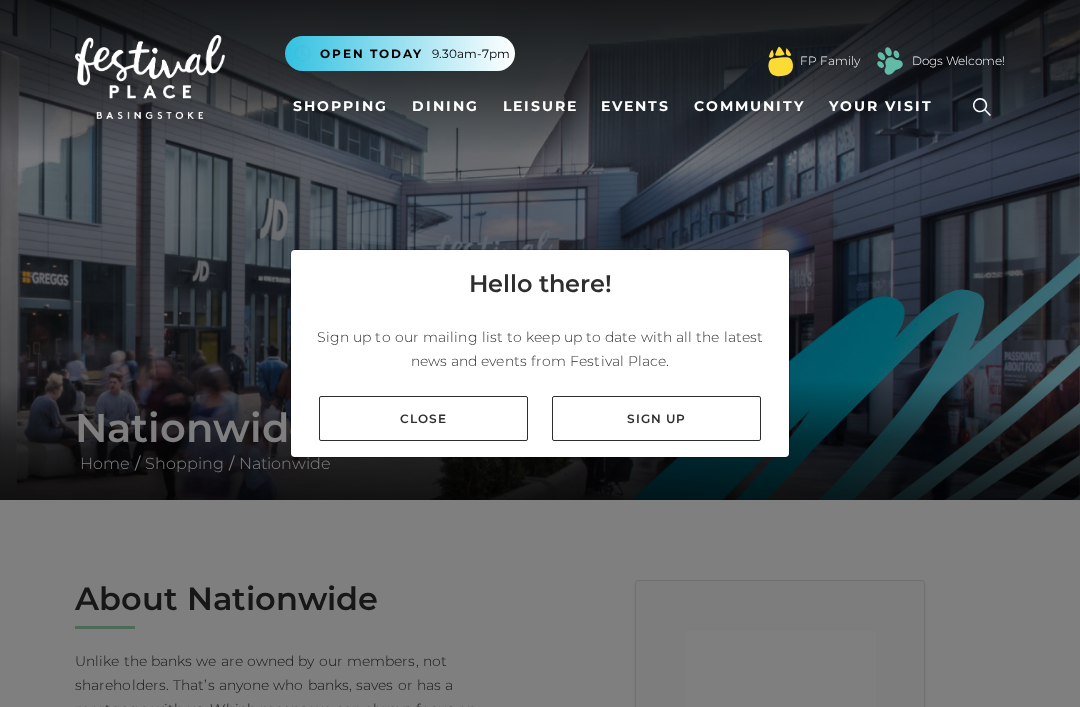 scroll, scrollTop: 0, scrollLeft: 0, axis: both 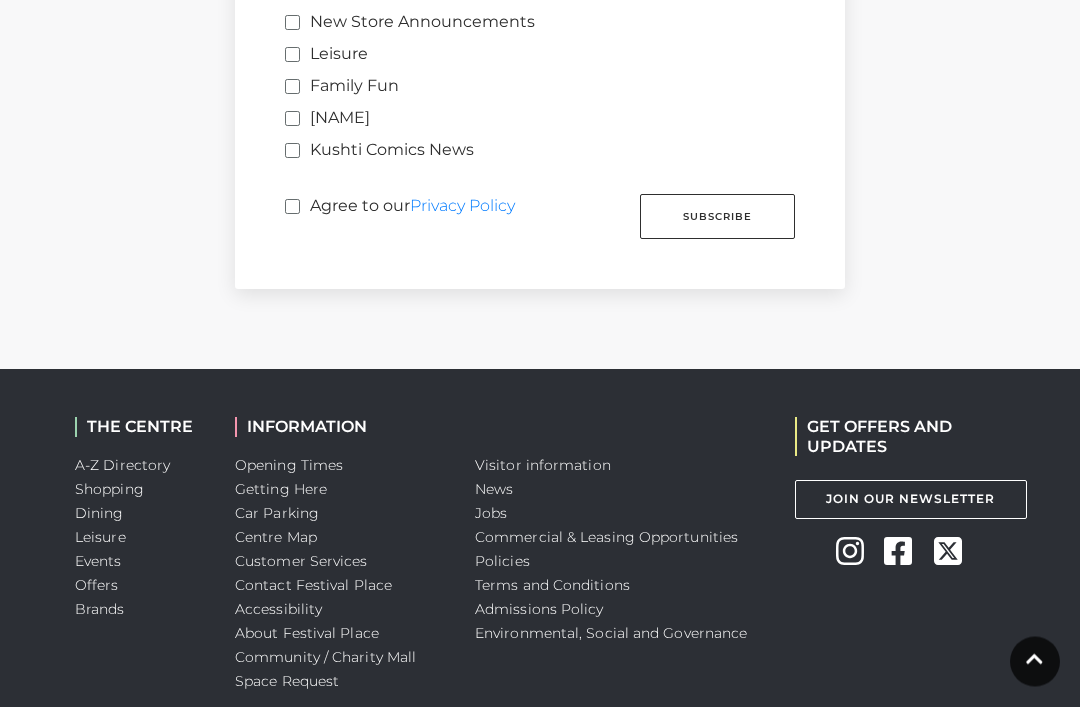 click on "Subscribe" at bounding box center [717, 217] 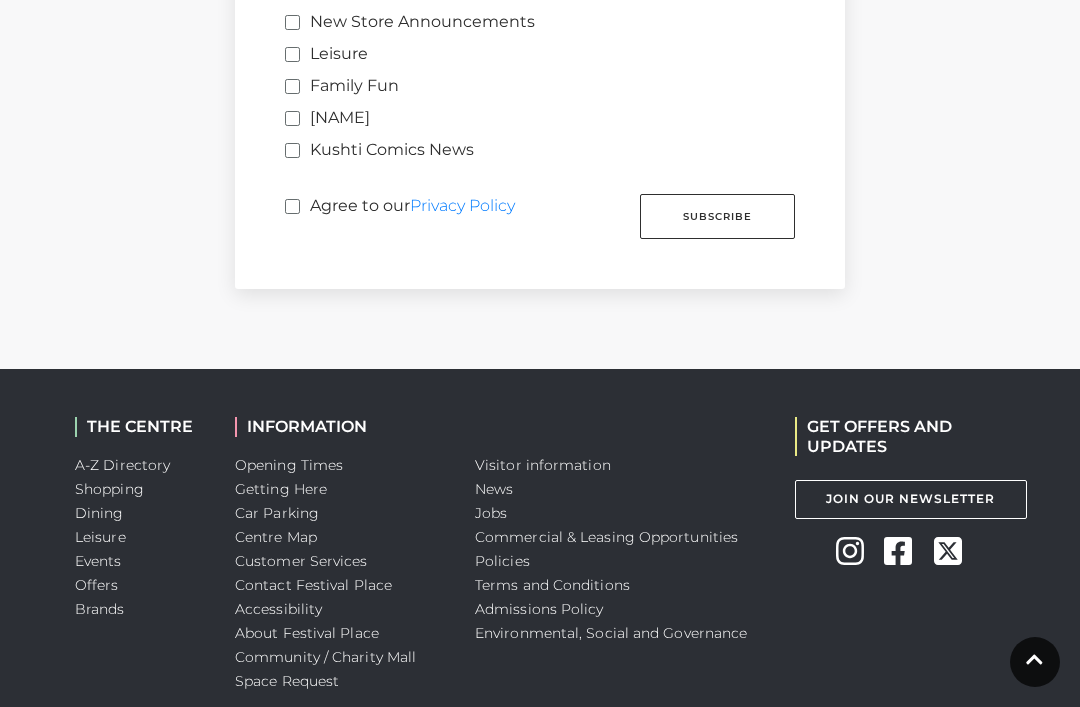 scroll, scrollTop: 923, scrollLeft: 0, axis: vertical 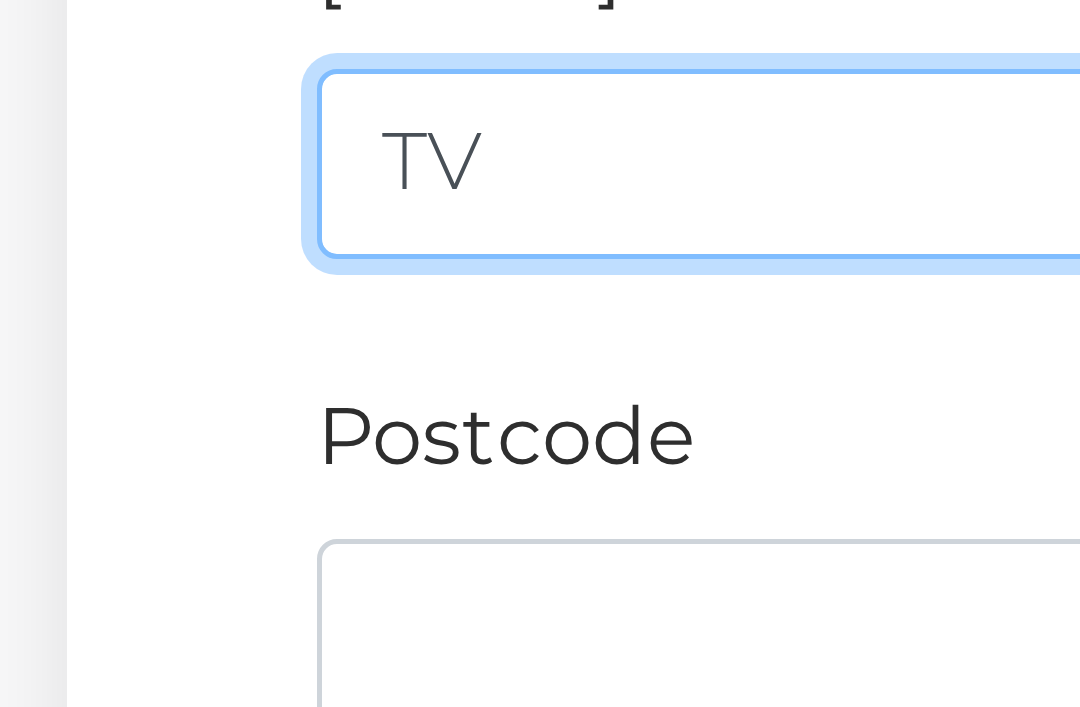 type on "T" 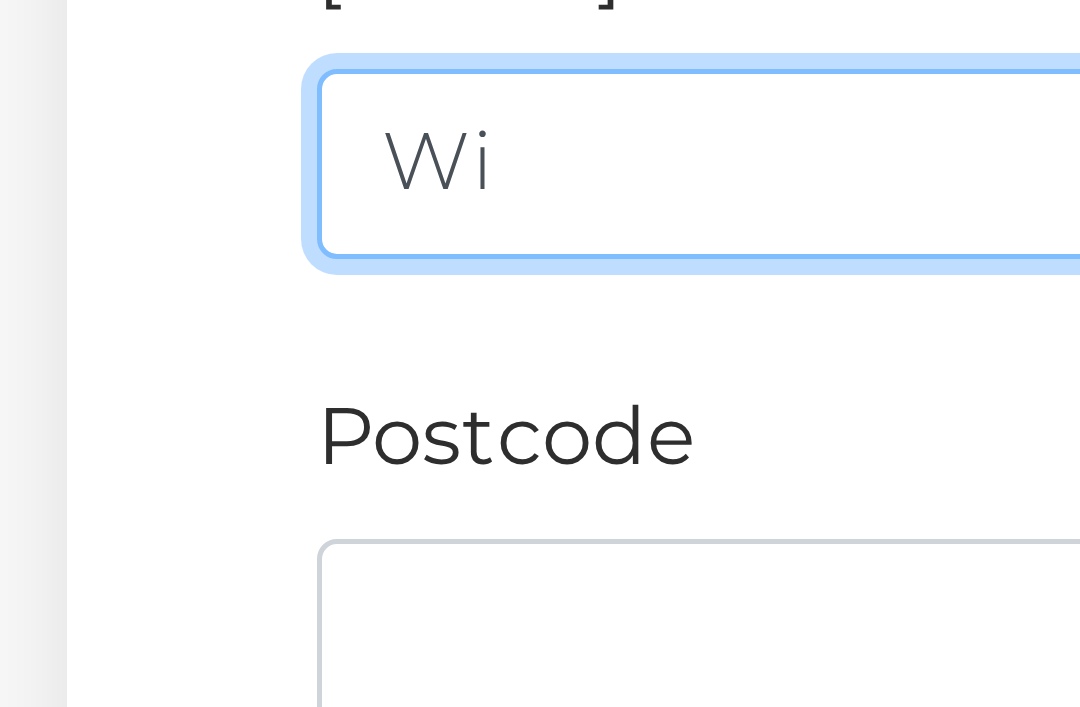 type on "W" 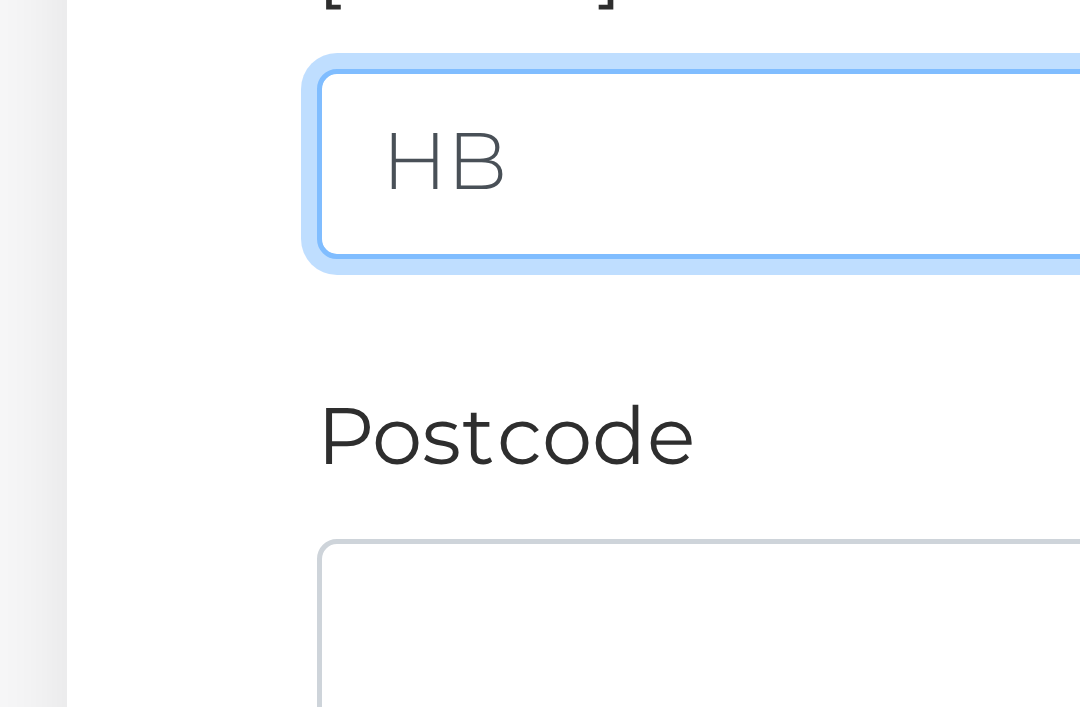 type on "H" 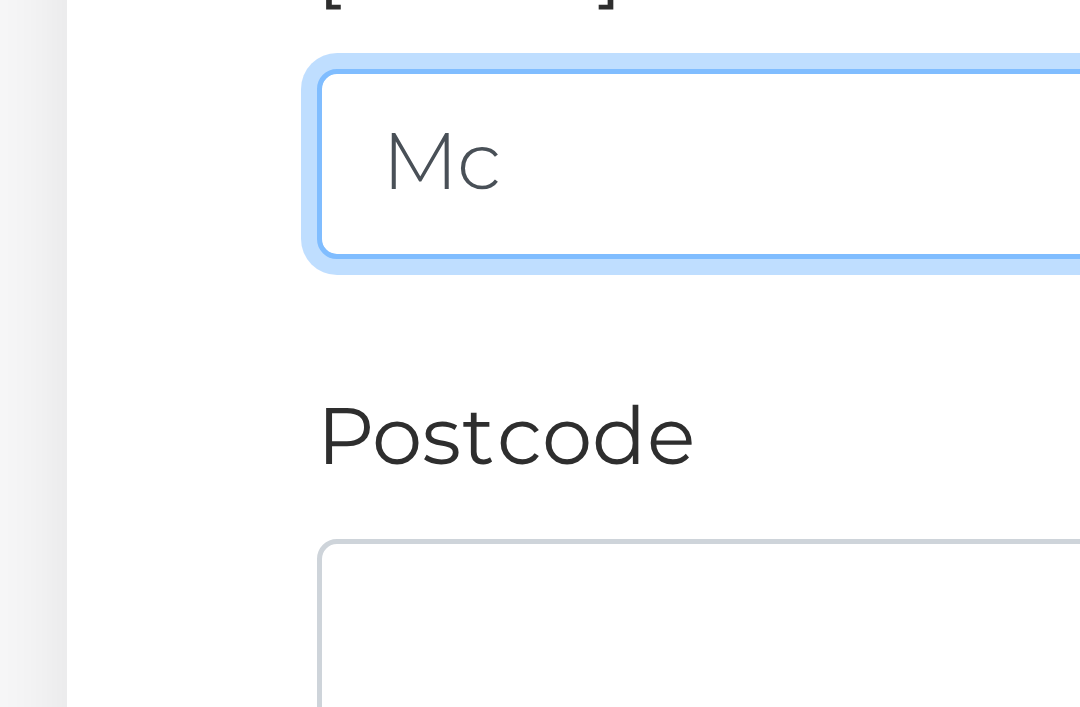 type on "M" 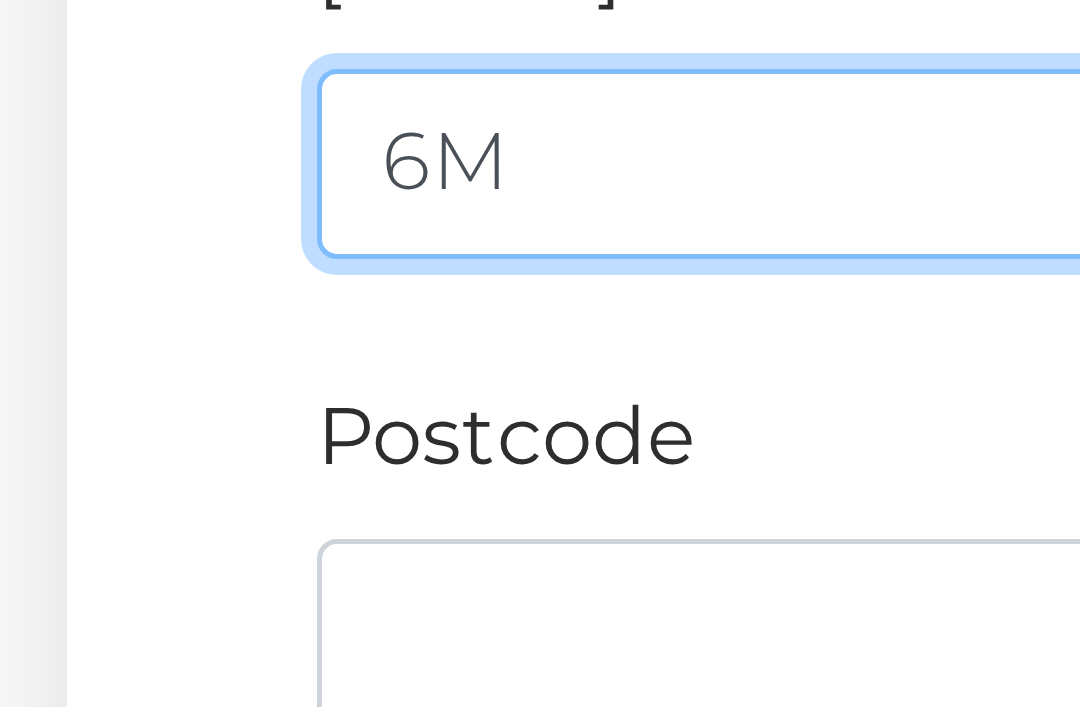 type on "6" 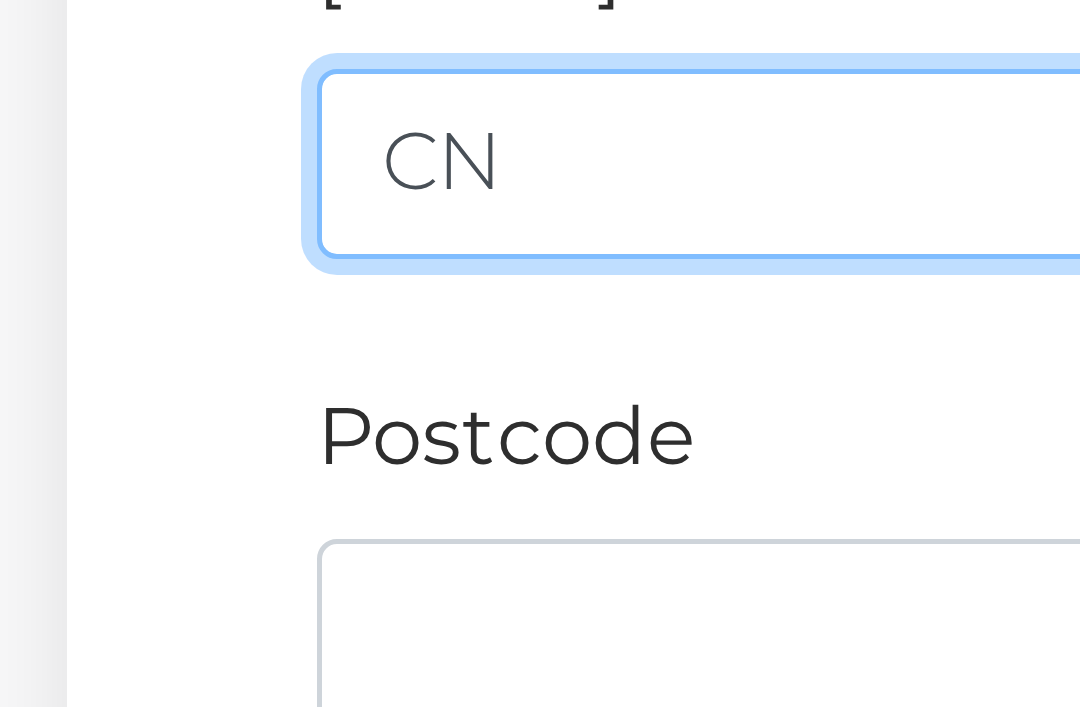type on "C" 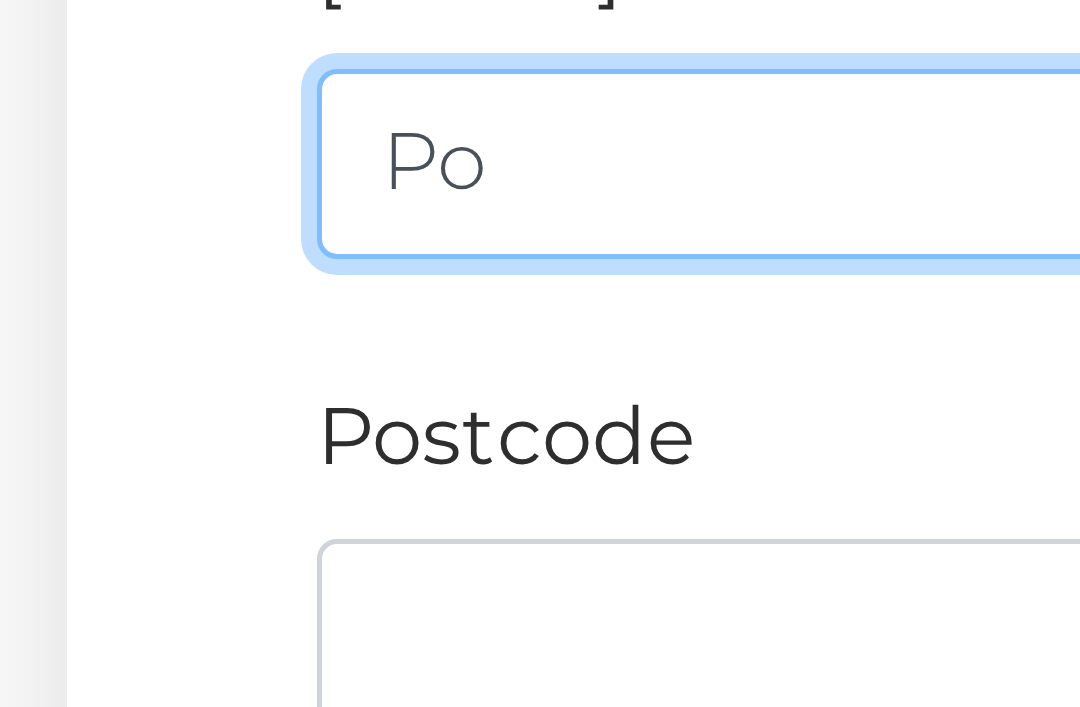 type on "P" 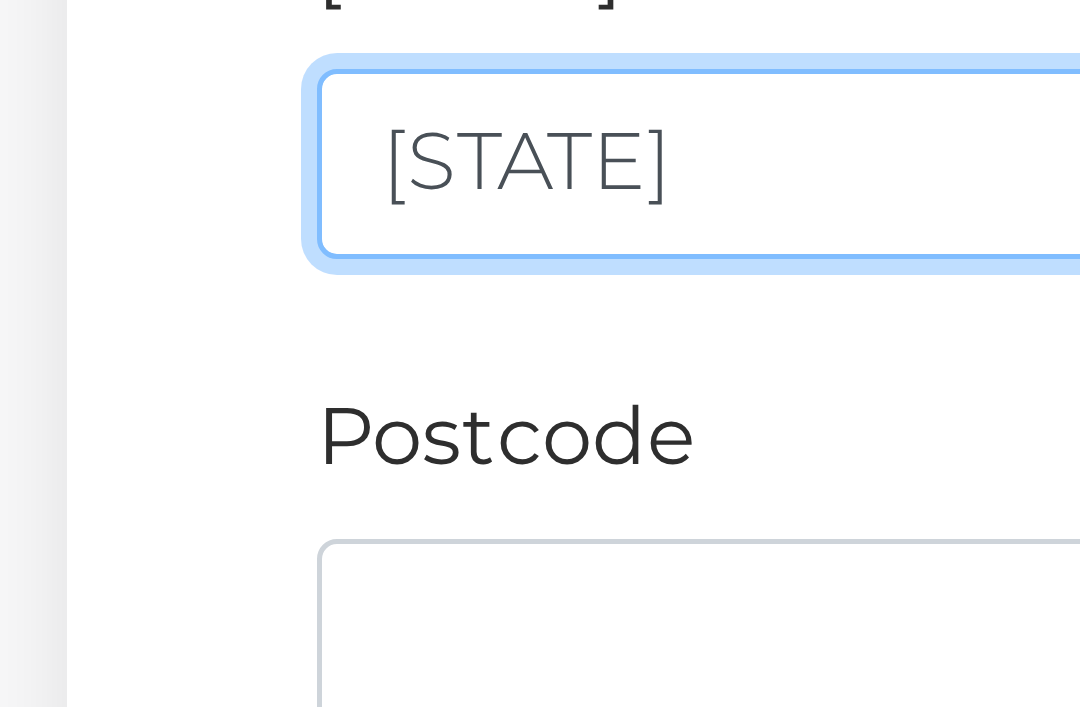 type on "C" 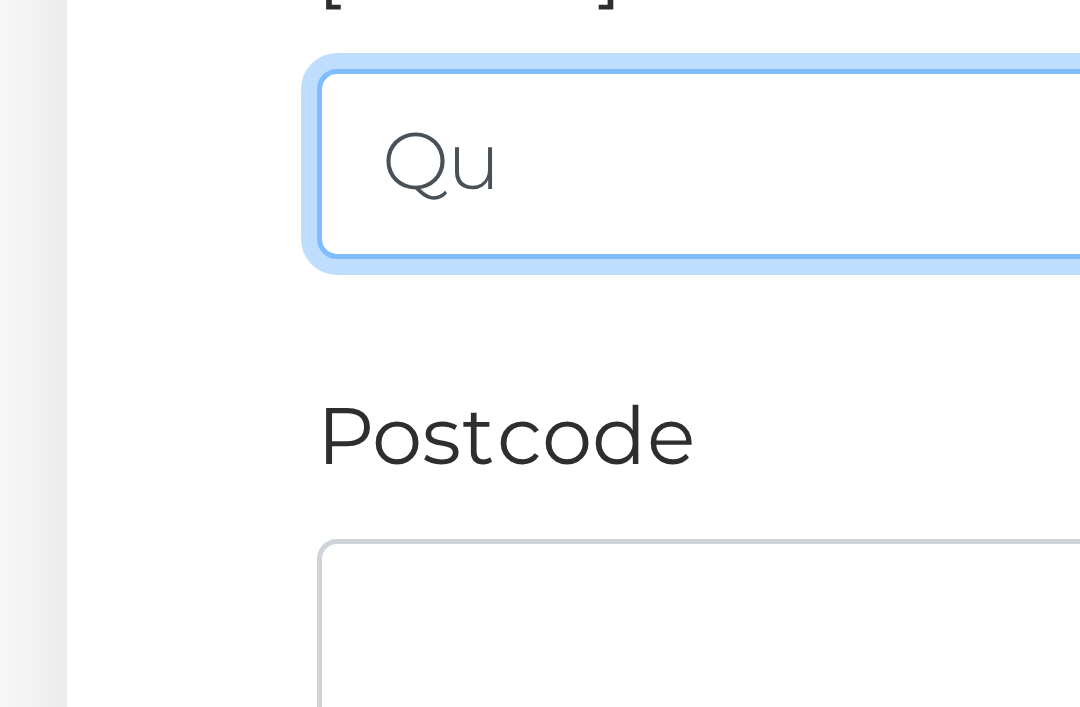 type on "Q" 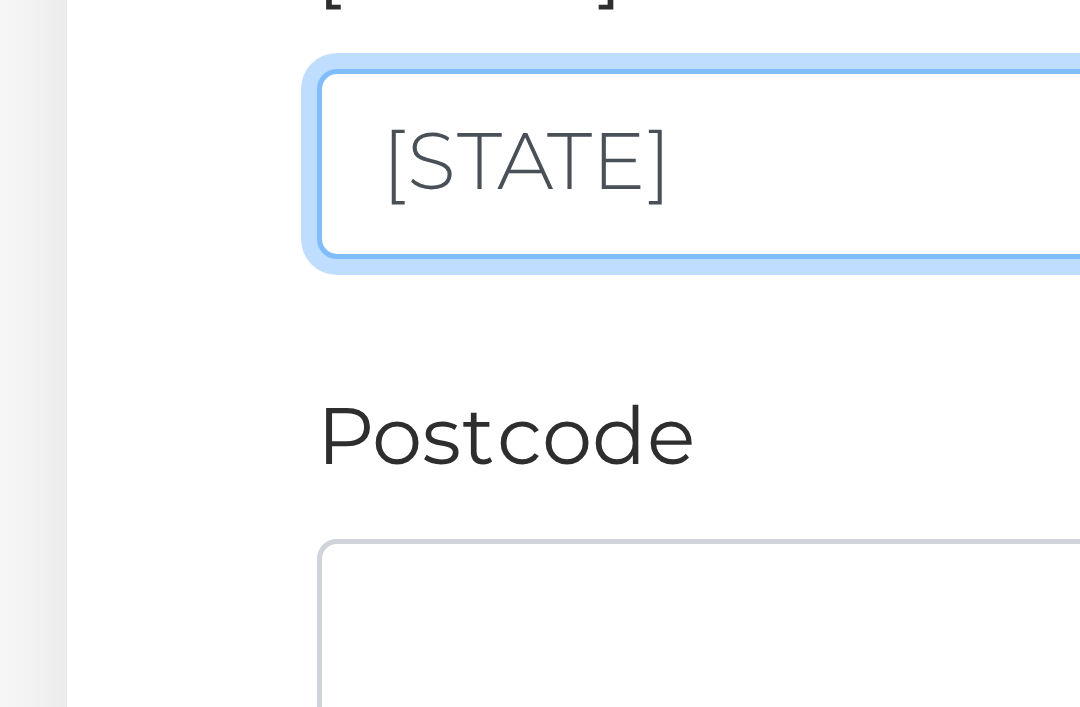 type on "S" 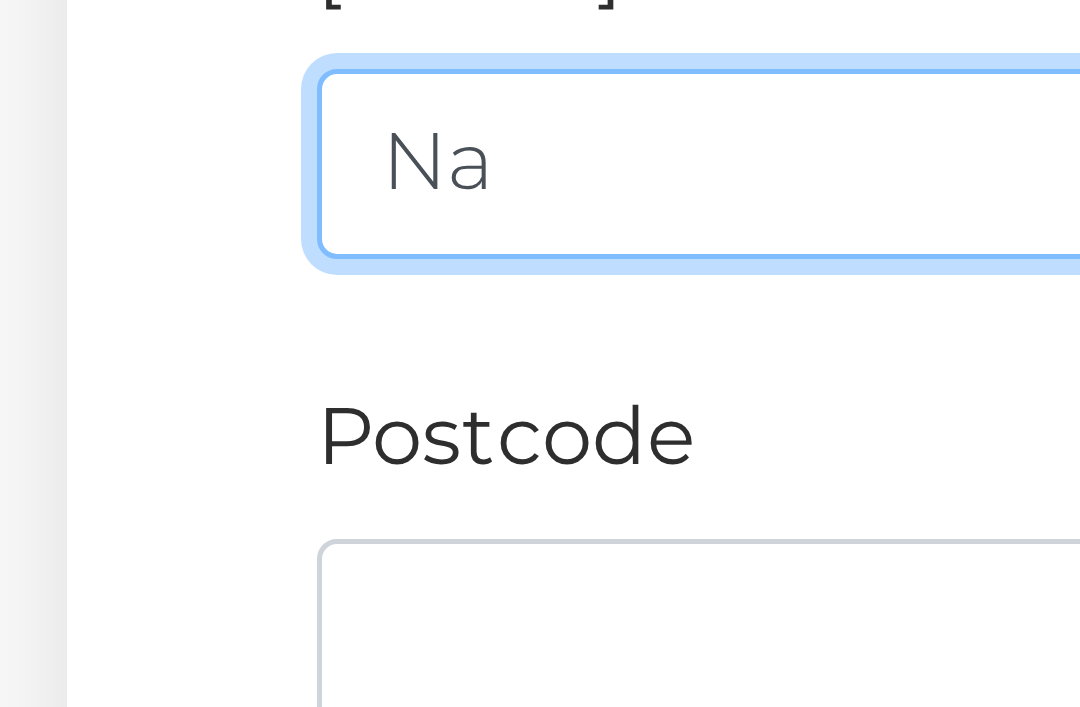 type on "N" 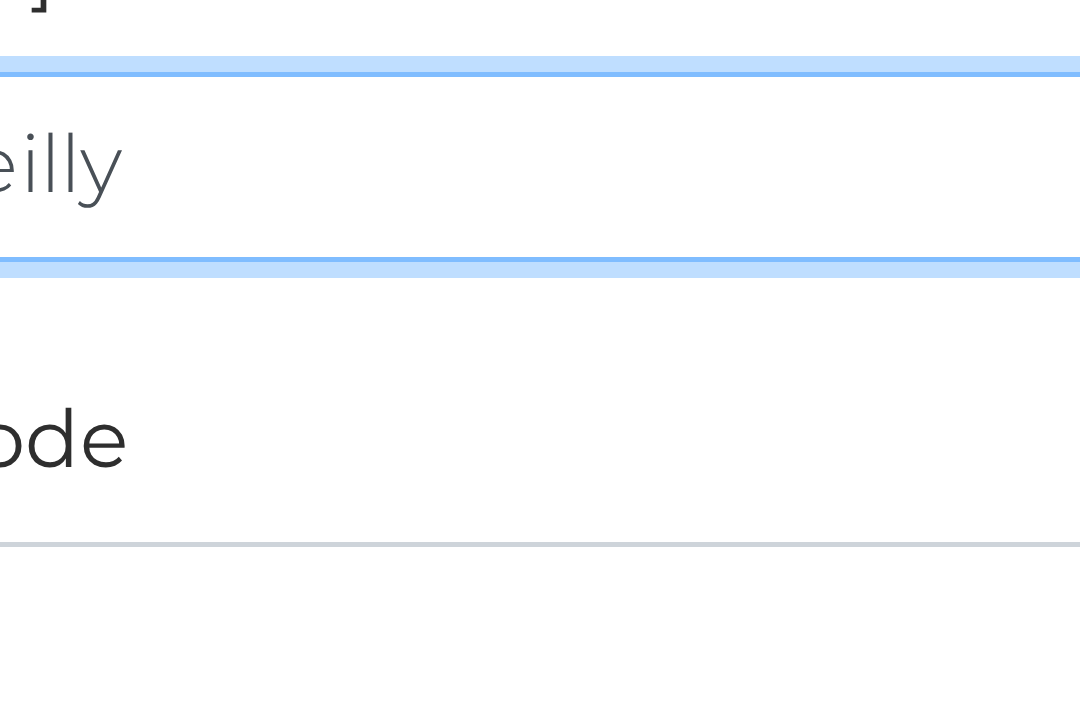 click on "Subscribe" at bounding box center [717, 810] 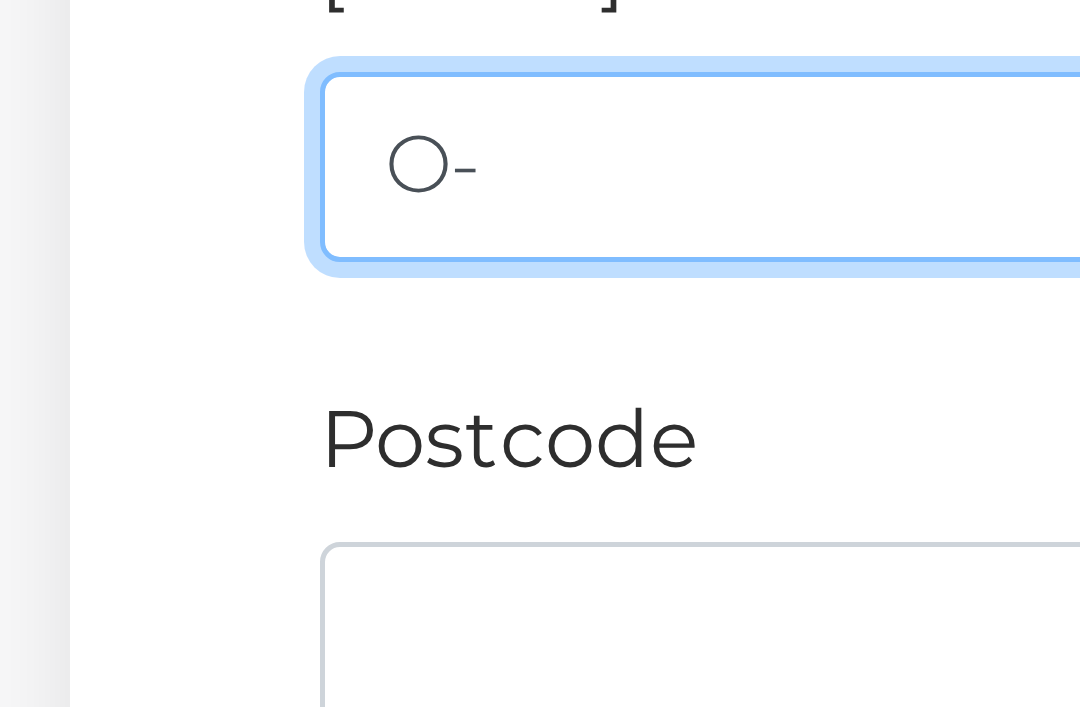 type on "O" 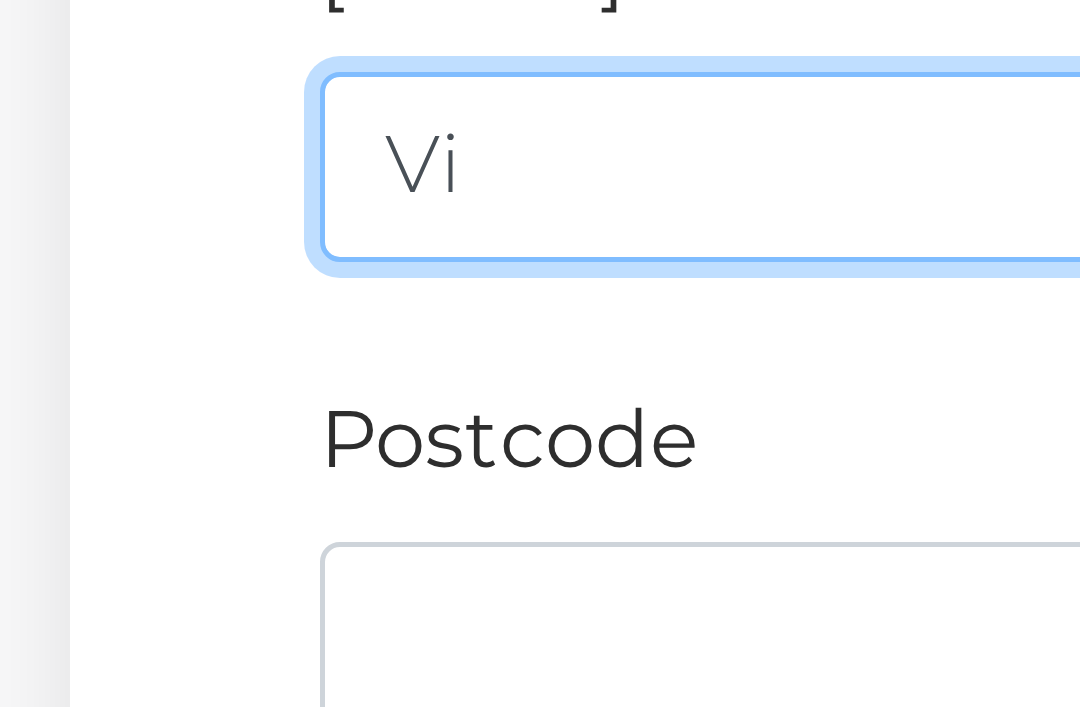 type on "V" 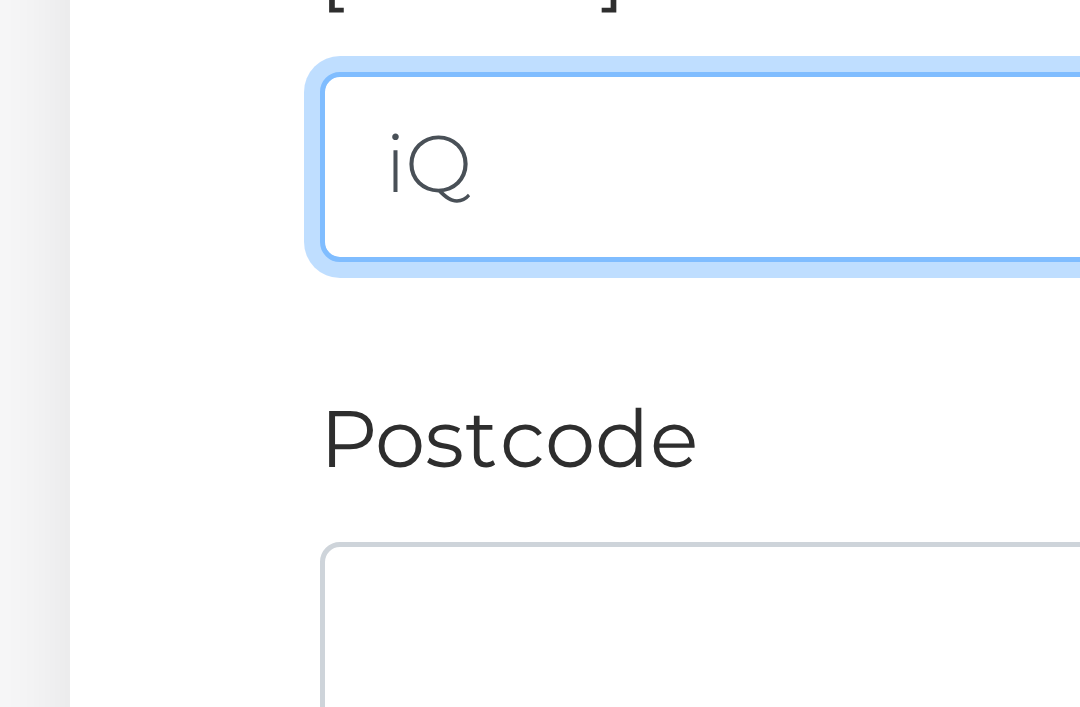 type on "i" 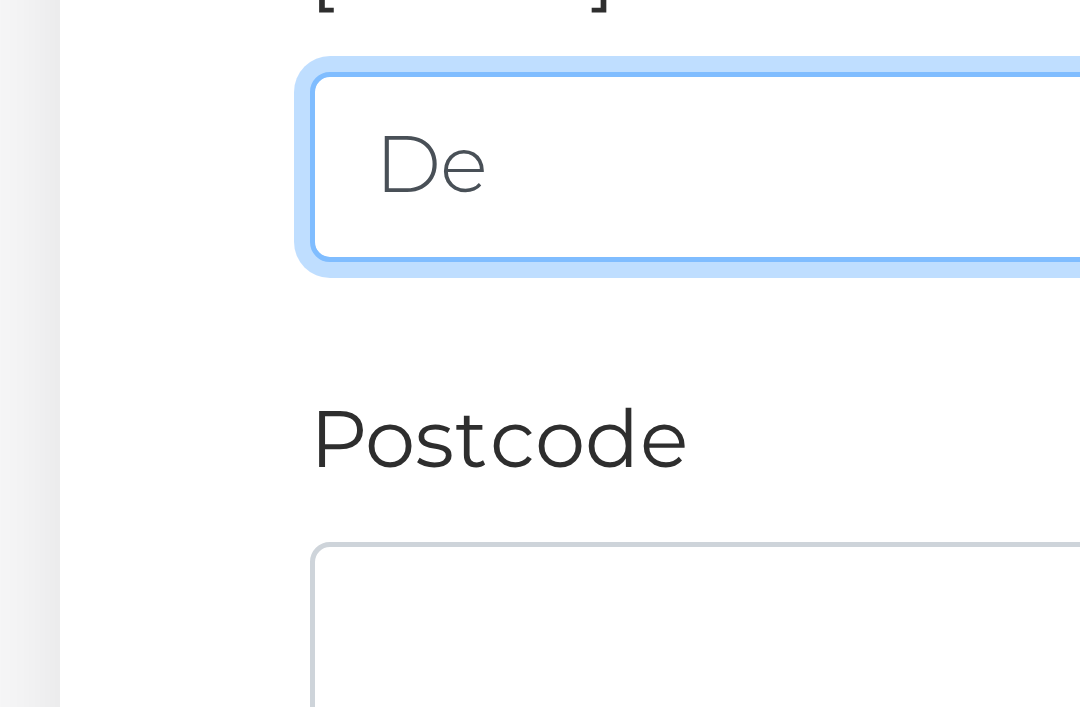 type on "D" 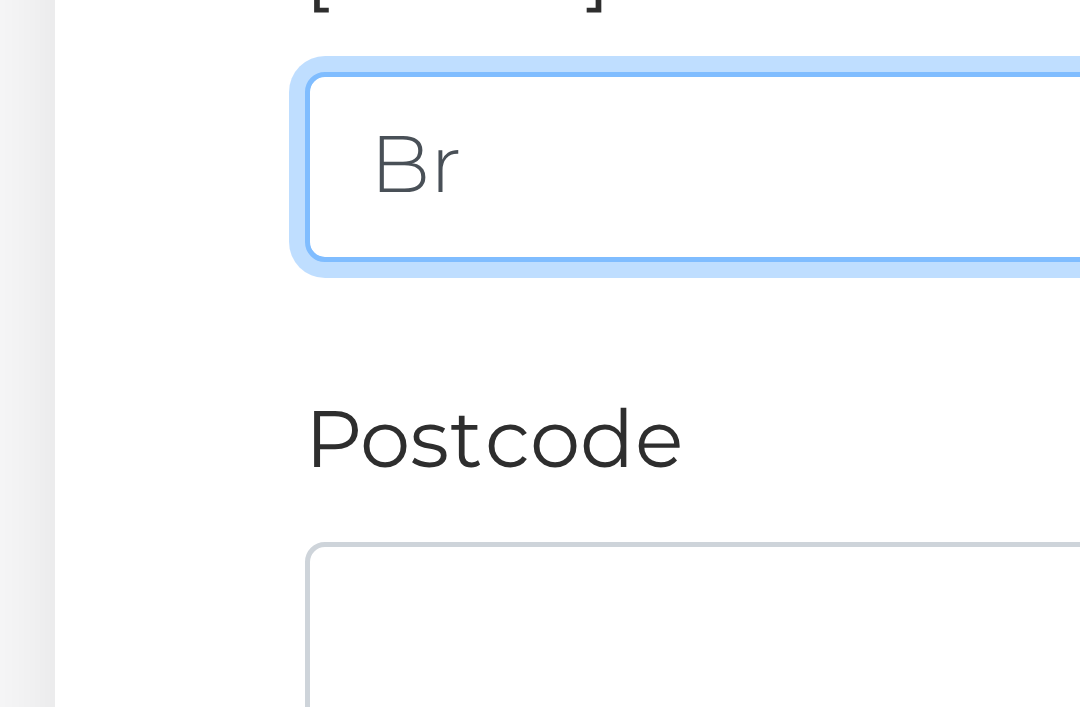 type on "B" 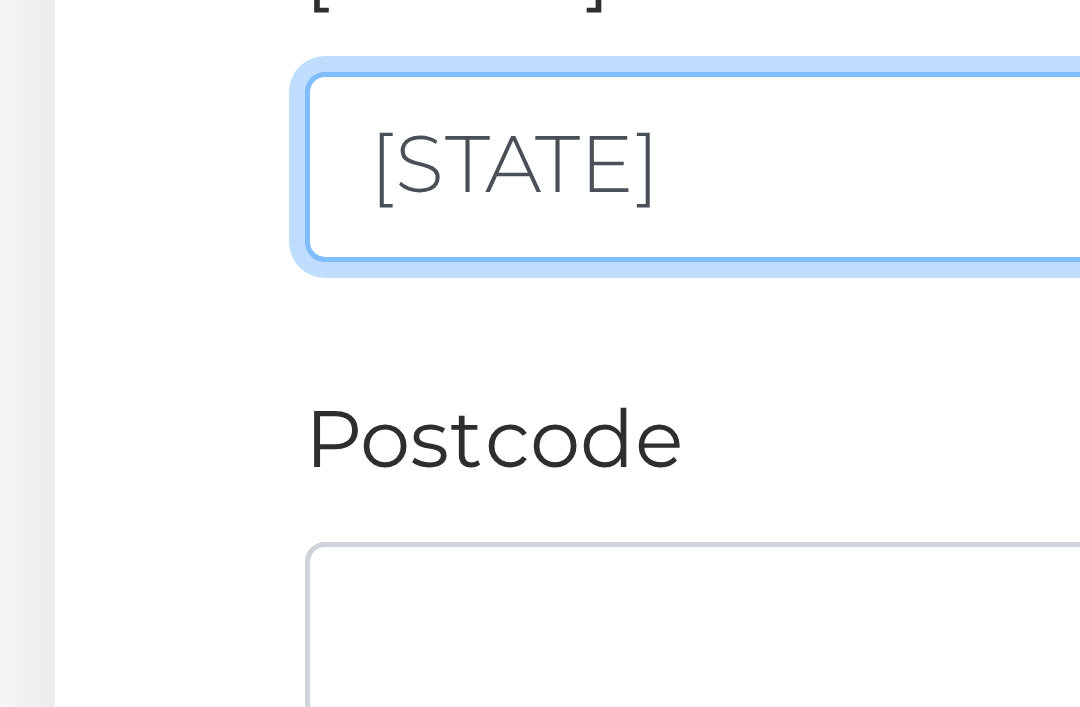 type on "C" 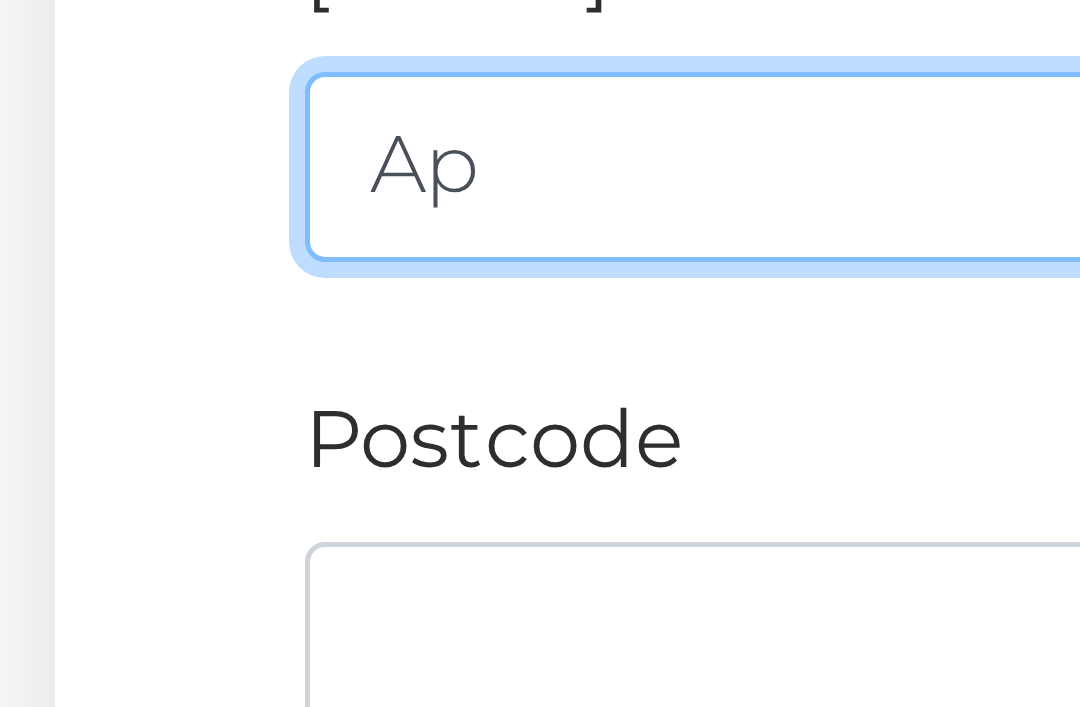 type on "A" 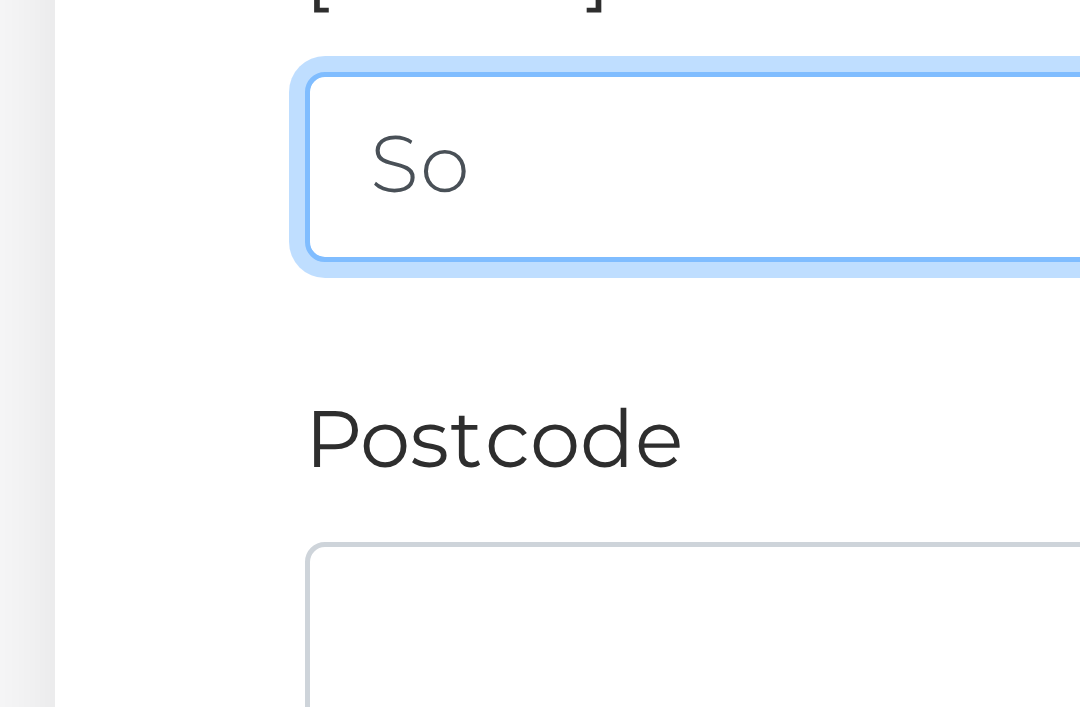 type on "S" 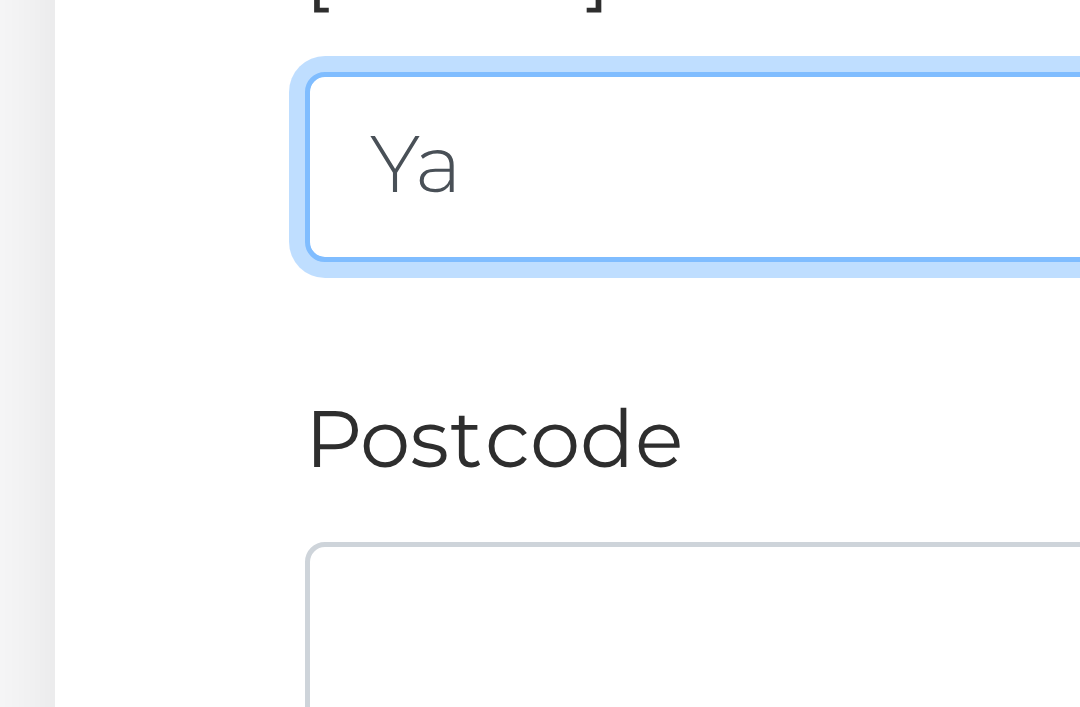 type on "Y" 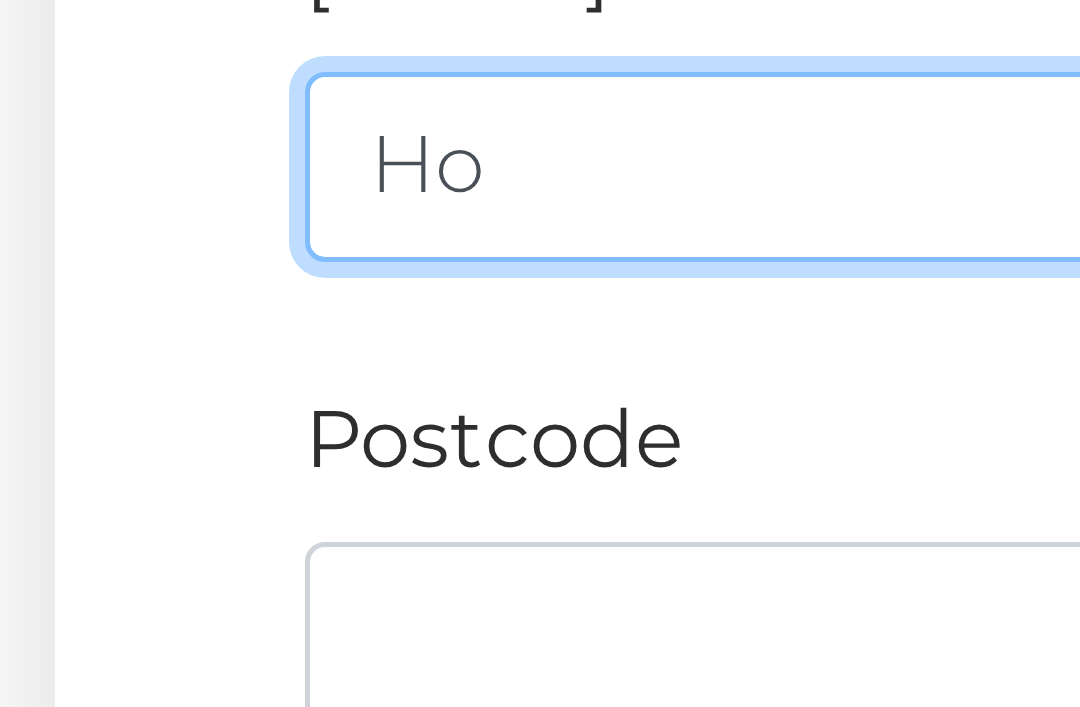 type on "H" 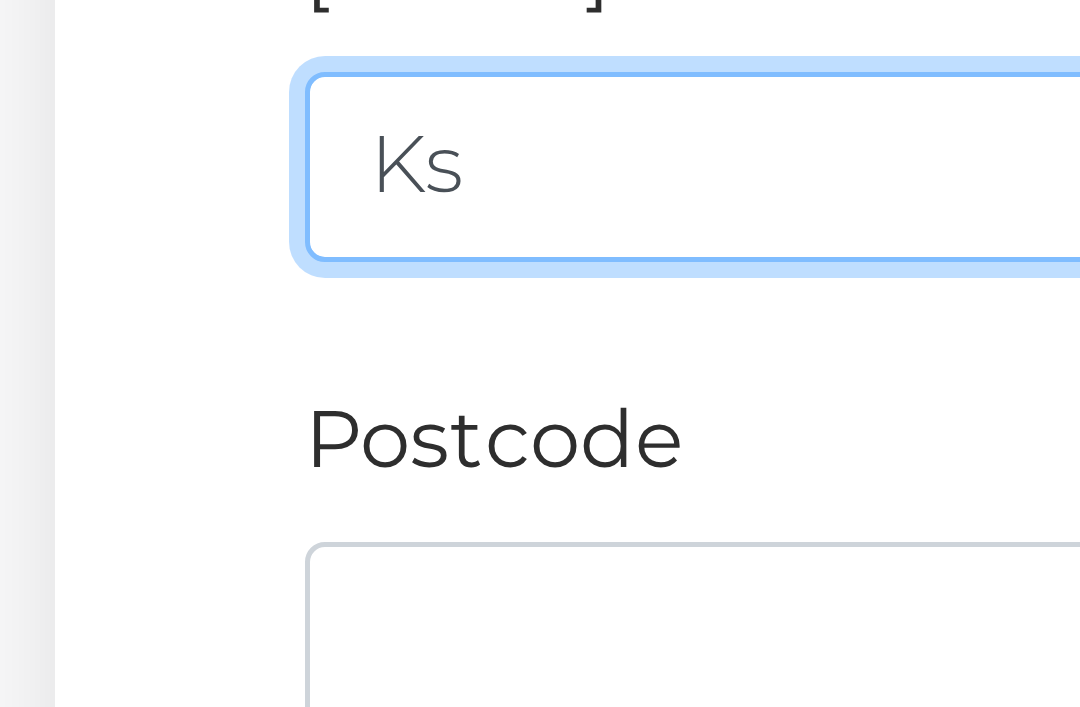 type on "K" 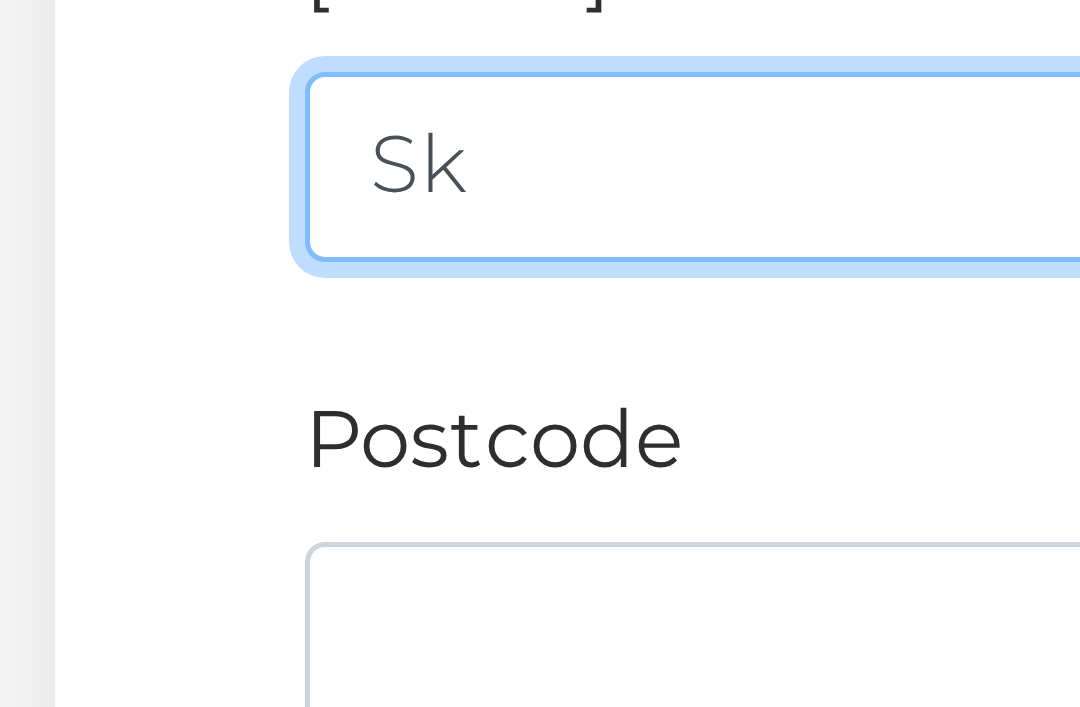 type on "S" 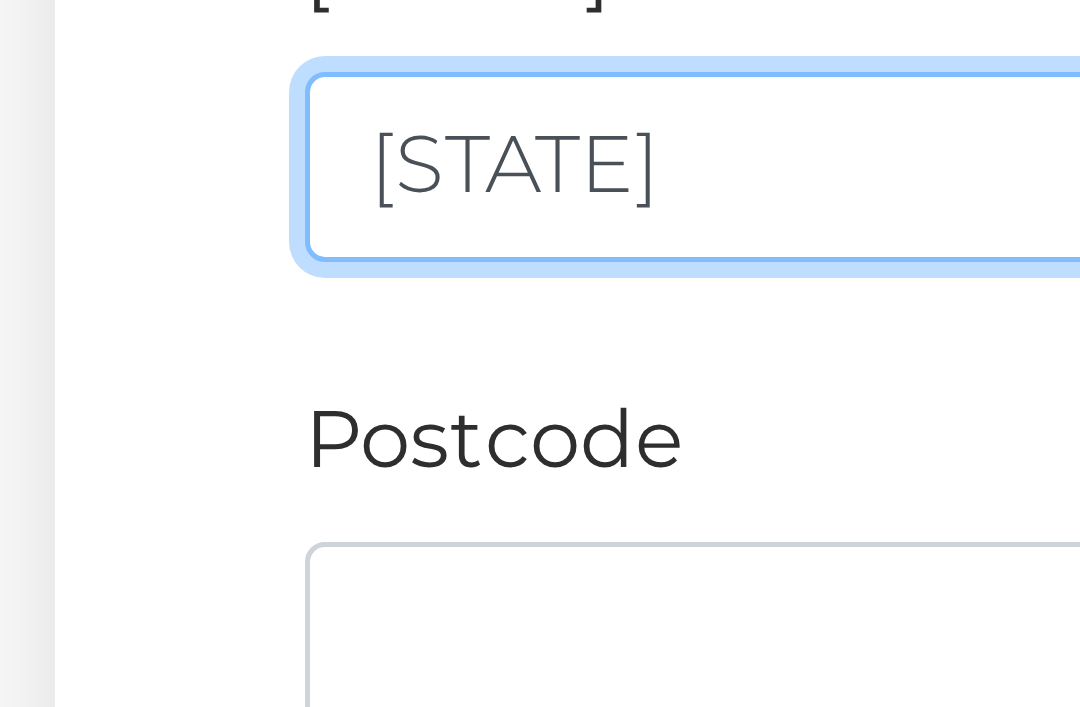 type on "N" 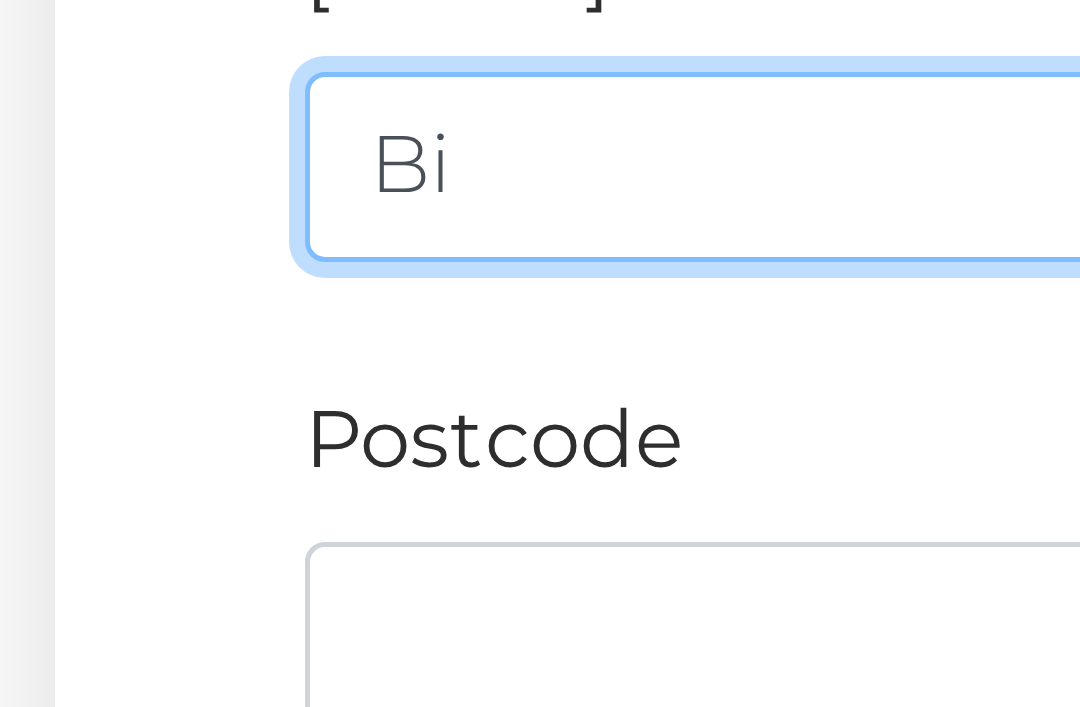 type on "B" 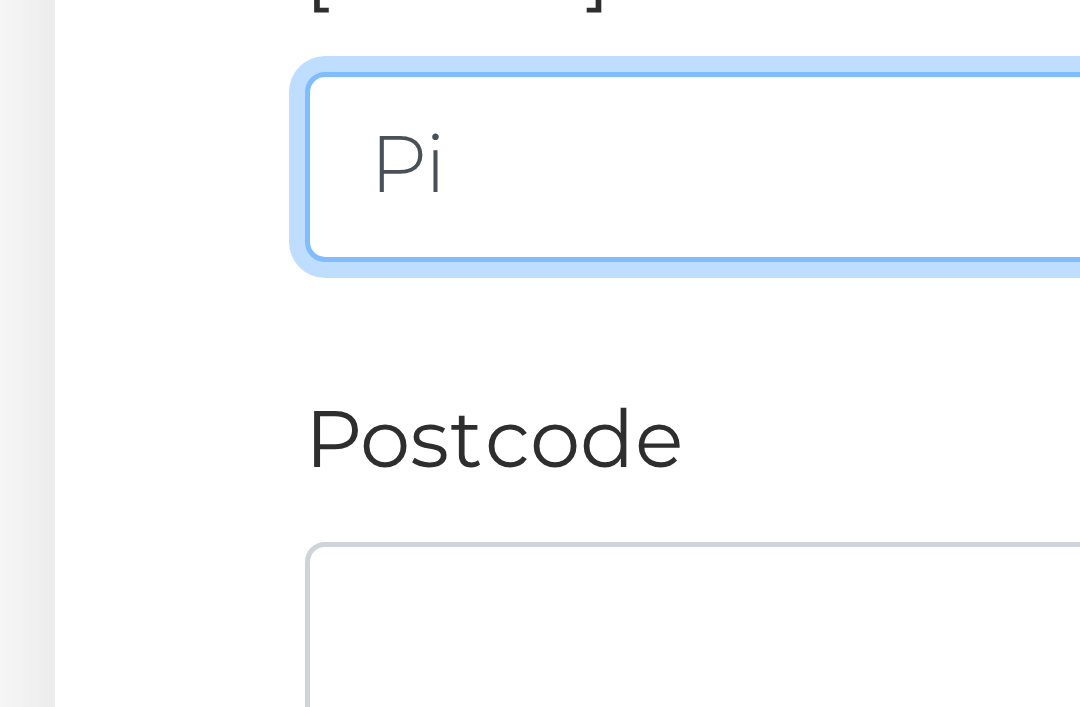 type on "P" 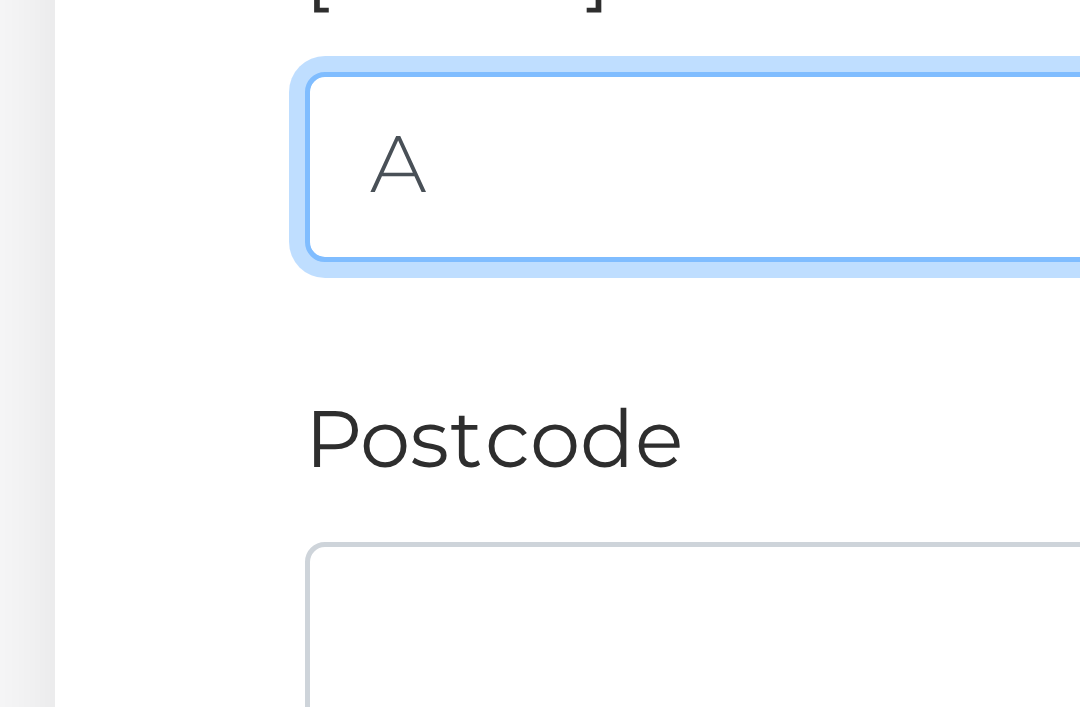 click on "Subscribe" at bounding box center [717, 810] 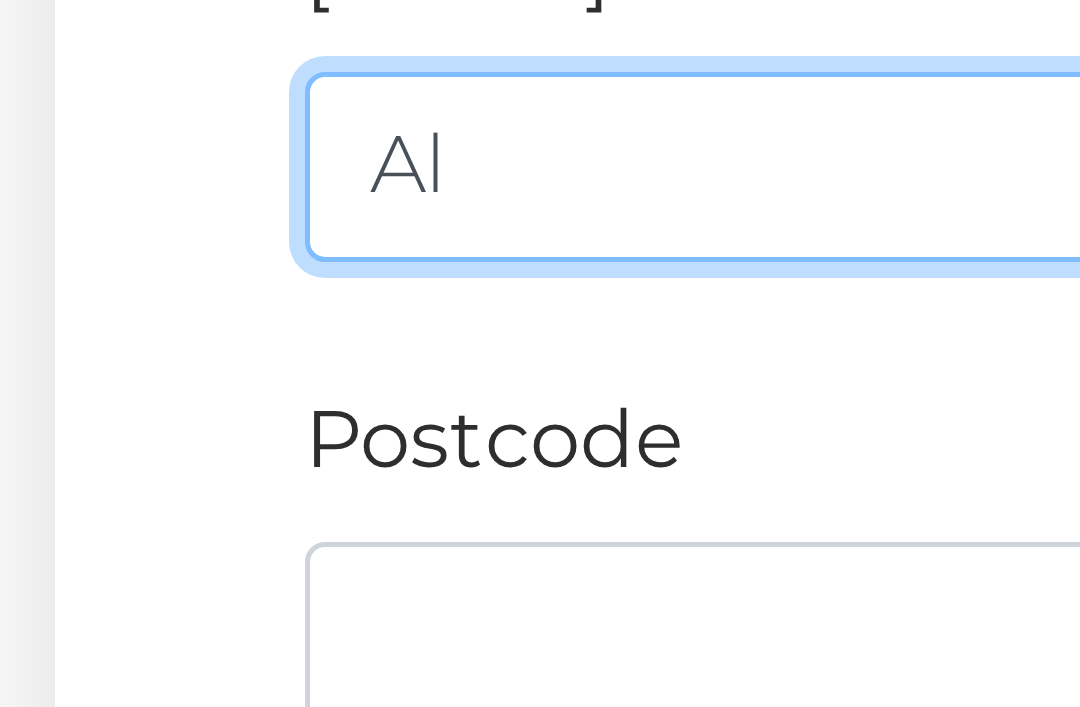 type on "A" 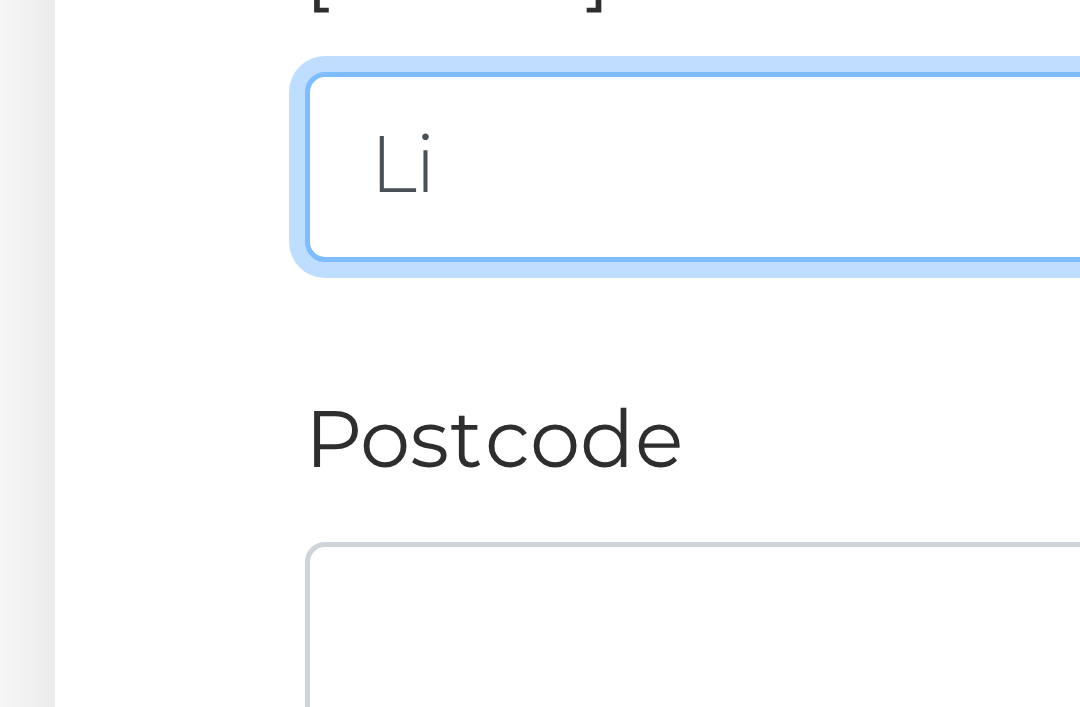 type on "L" 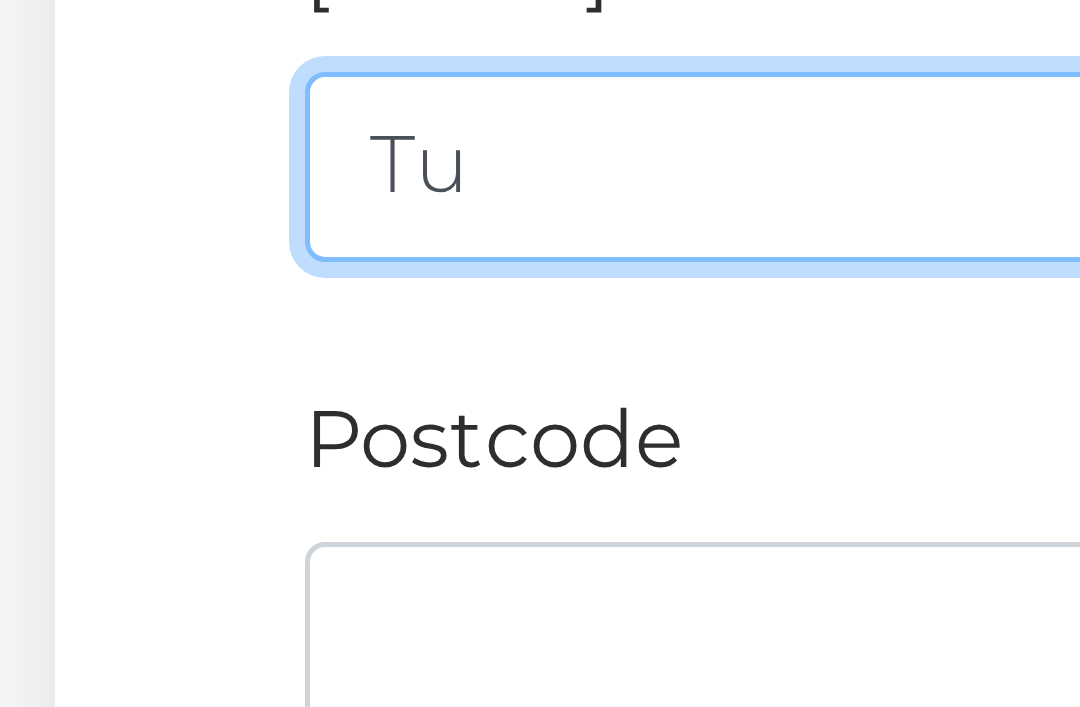 type on "T" 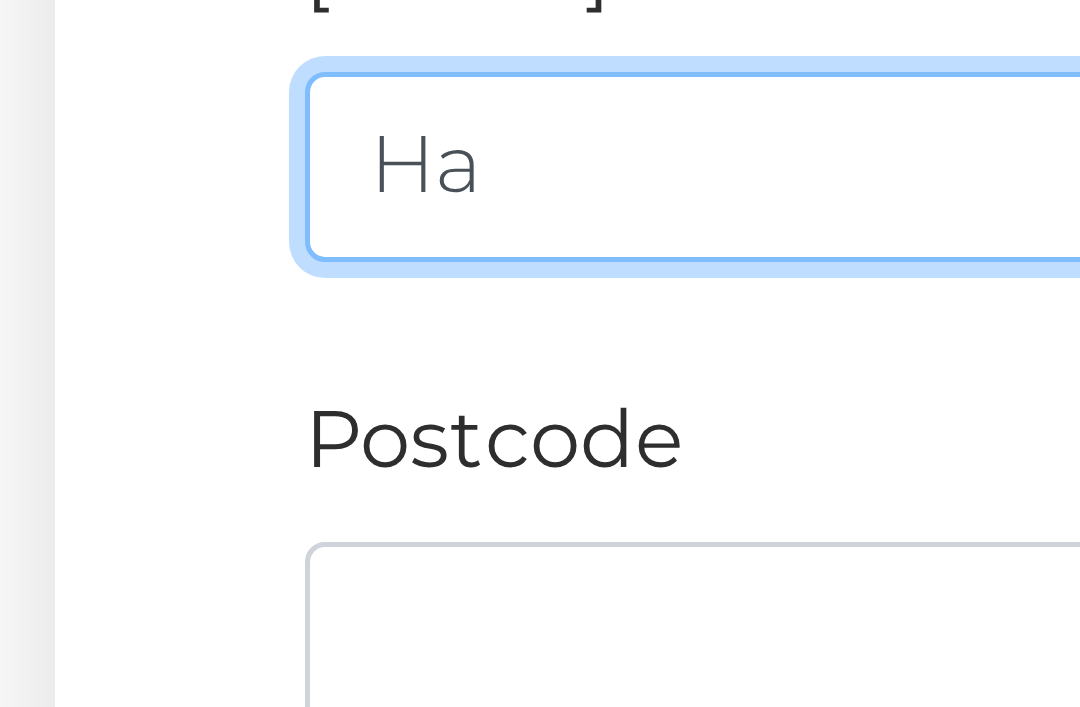 type on "H" 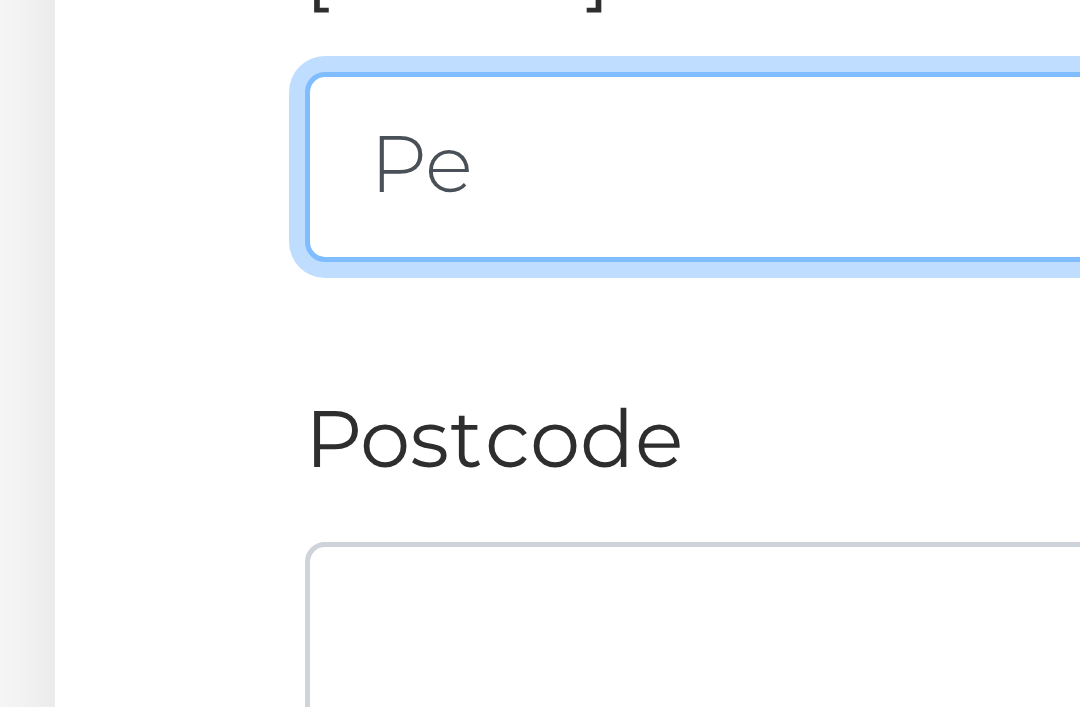 type on "P" 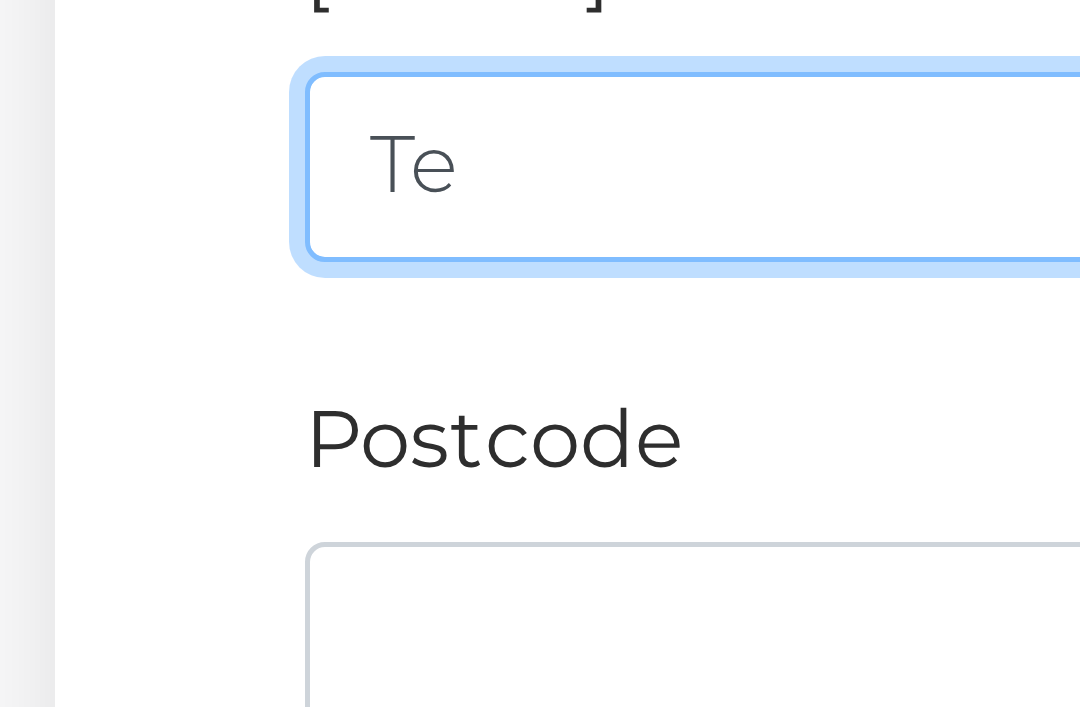 type on "T" 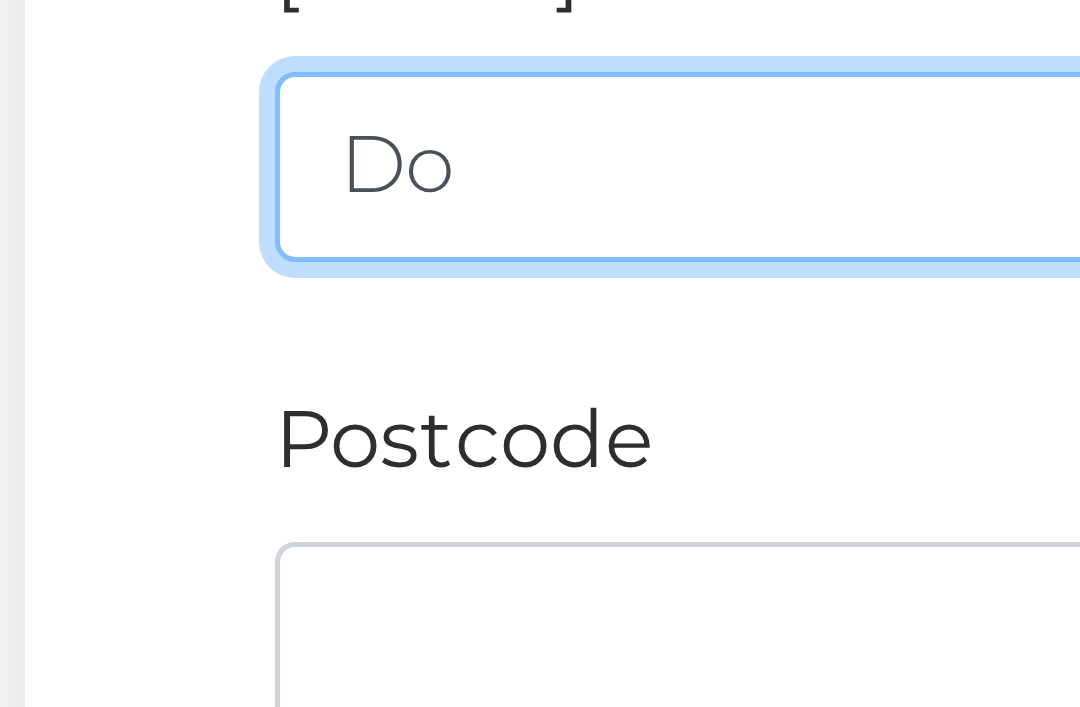 type on "D" 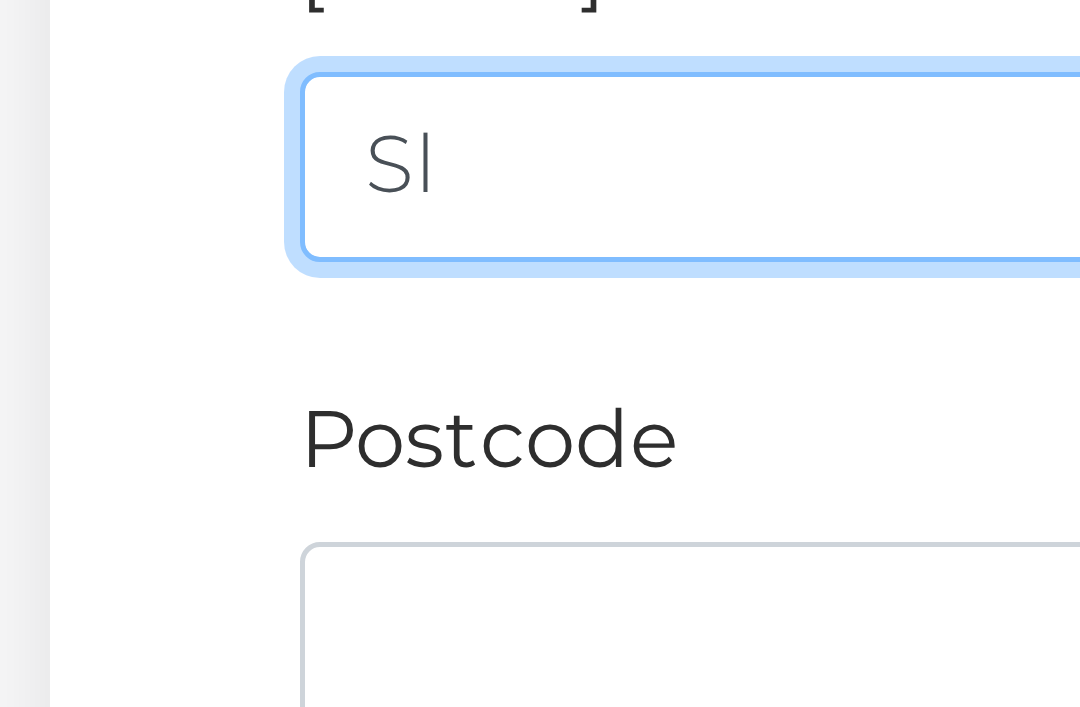 type on "S" 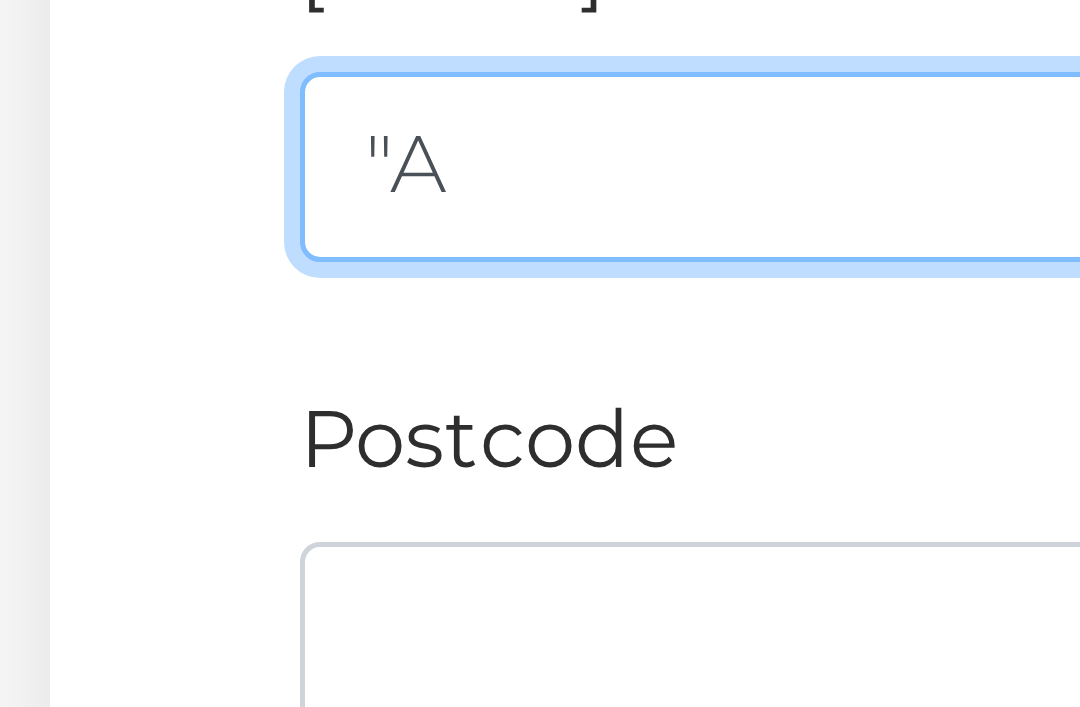 type on """ 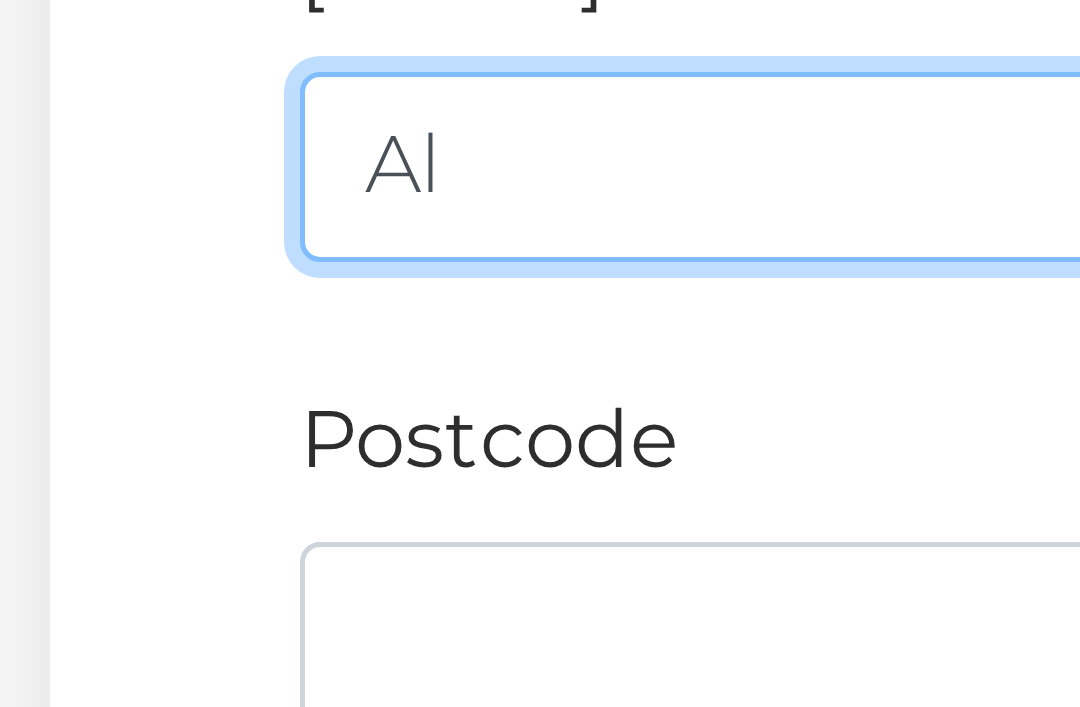 type on "A" 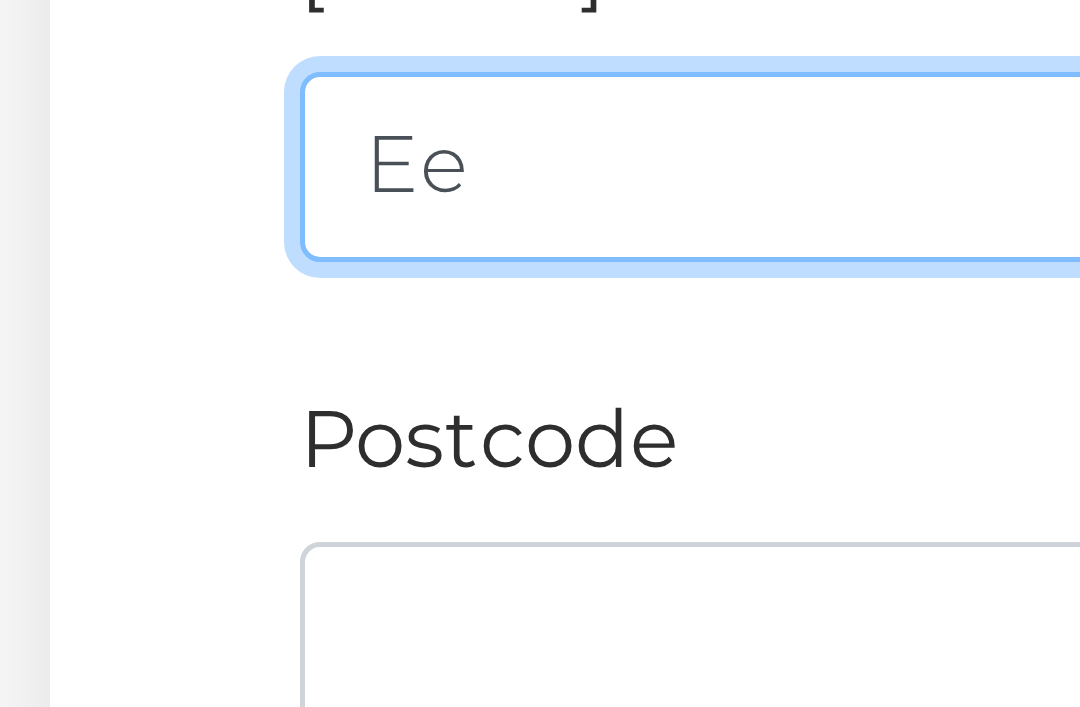 type on "E" 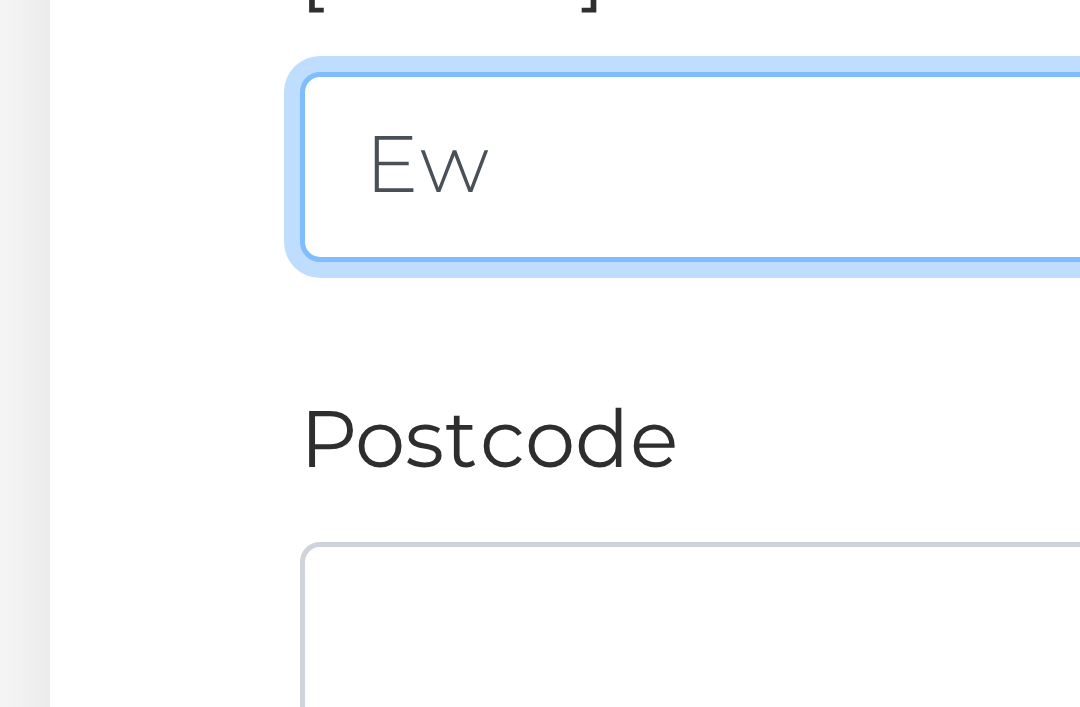 type on "E" 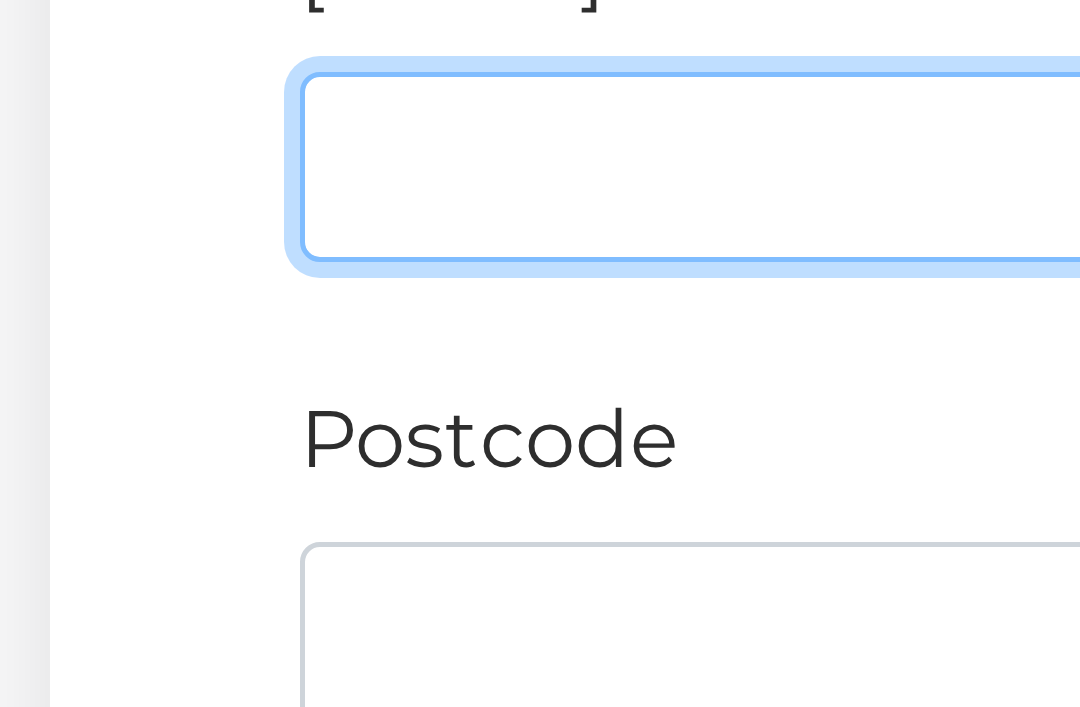 type on "U" 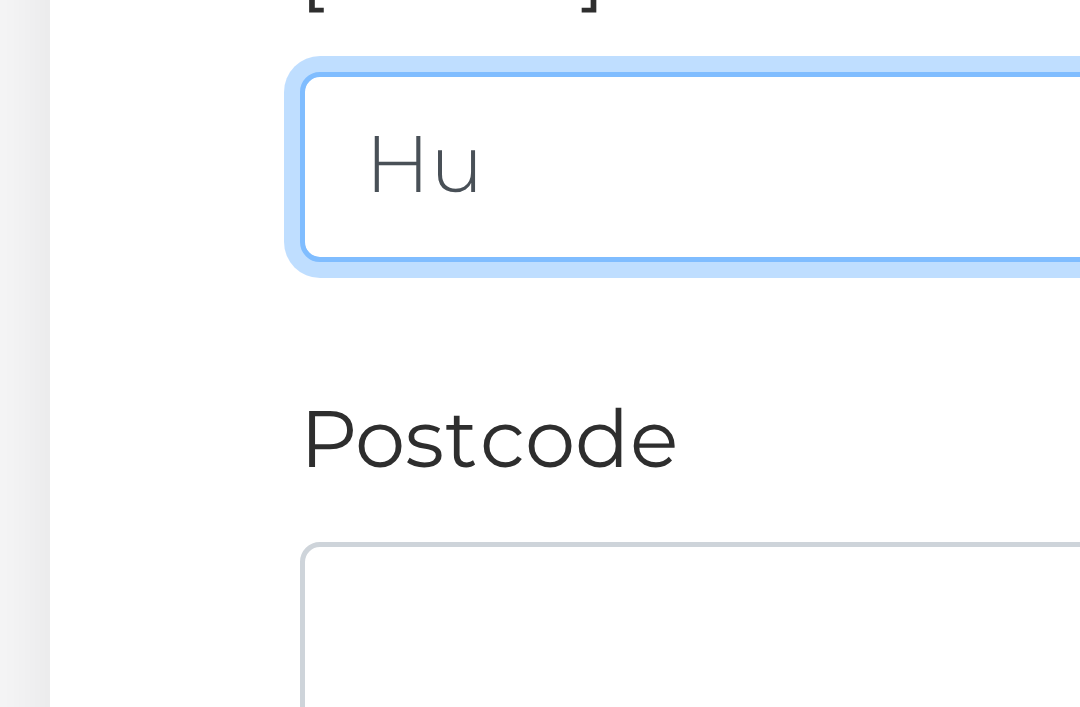 type on "H" 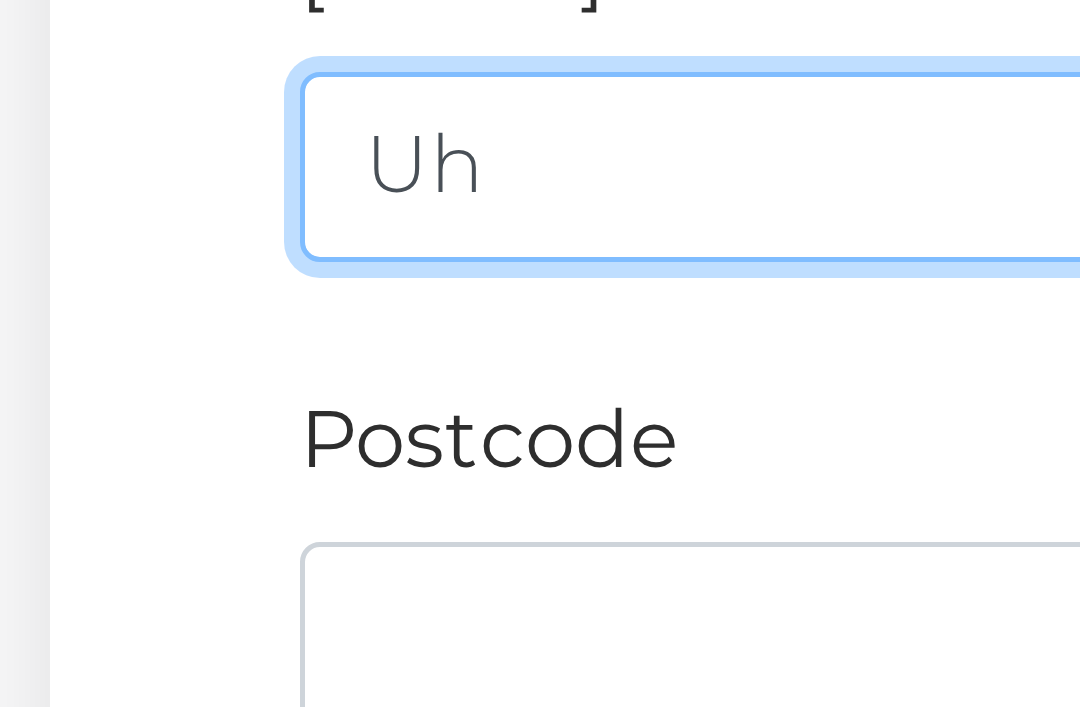 type on "U" 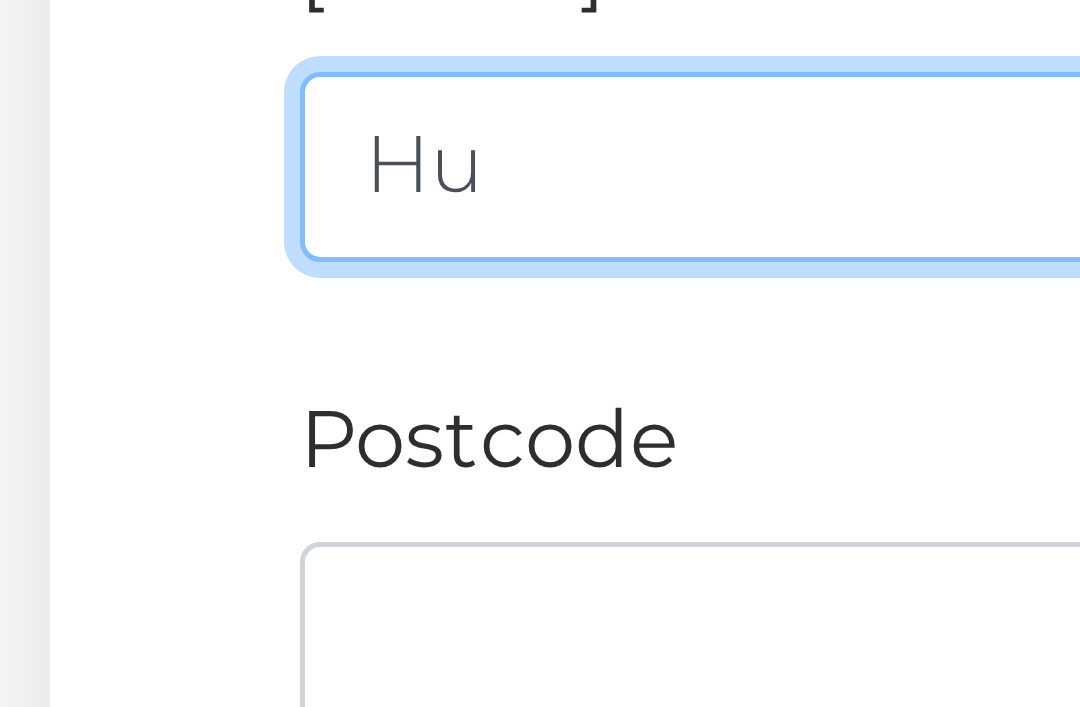 type on "H" 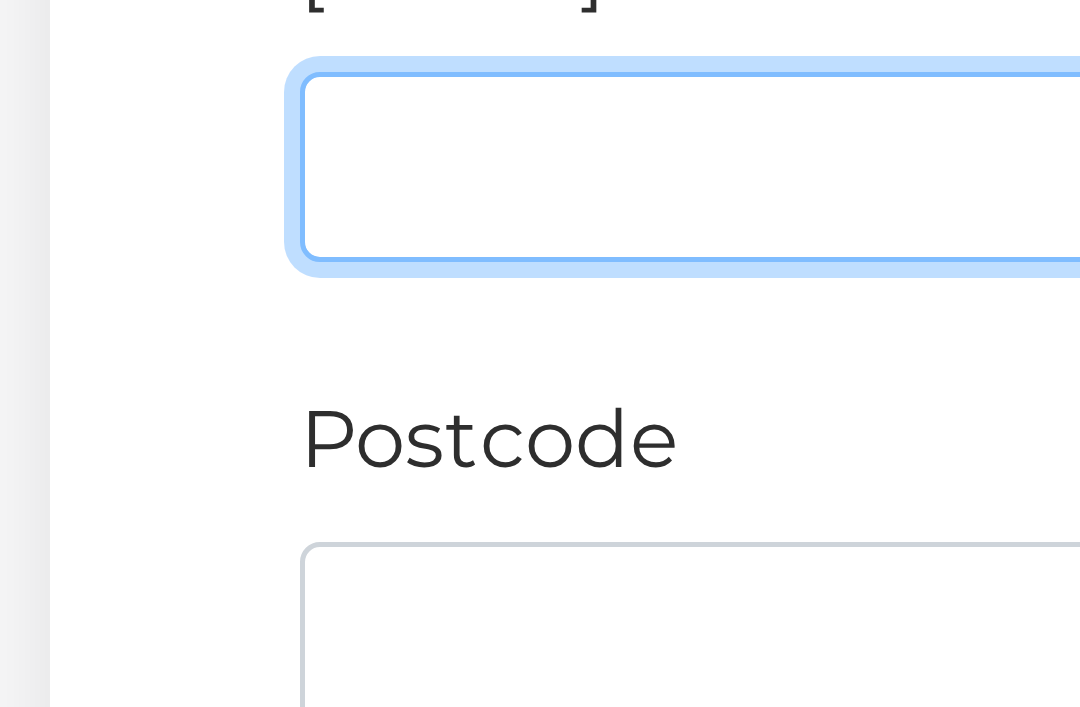 type on "*" 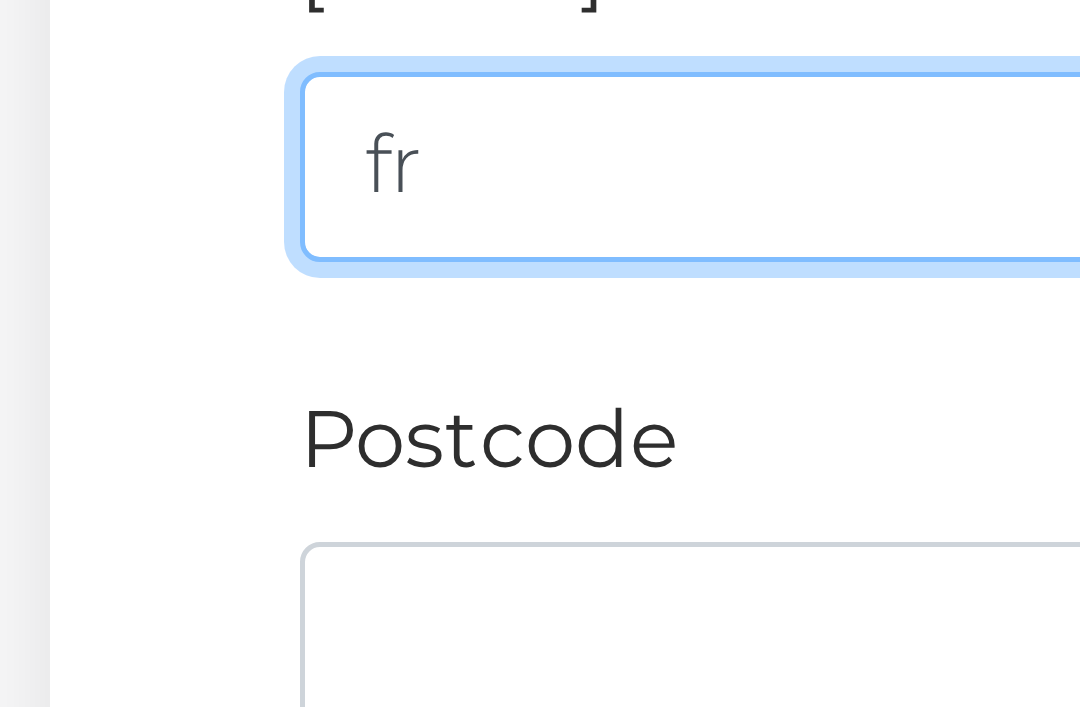 type on "f" 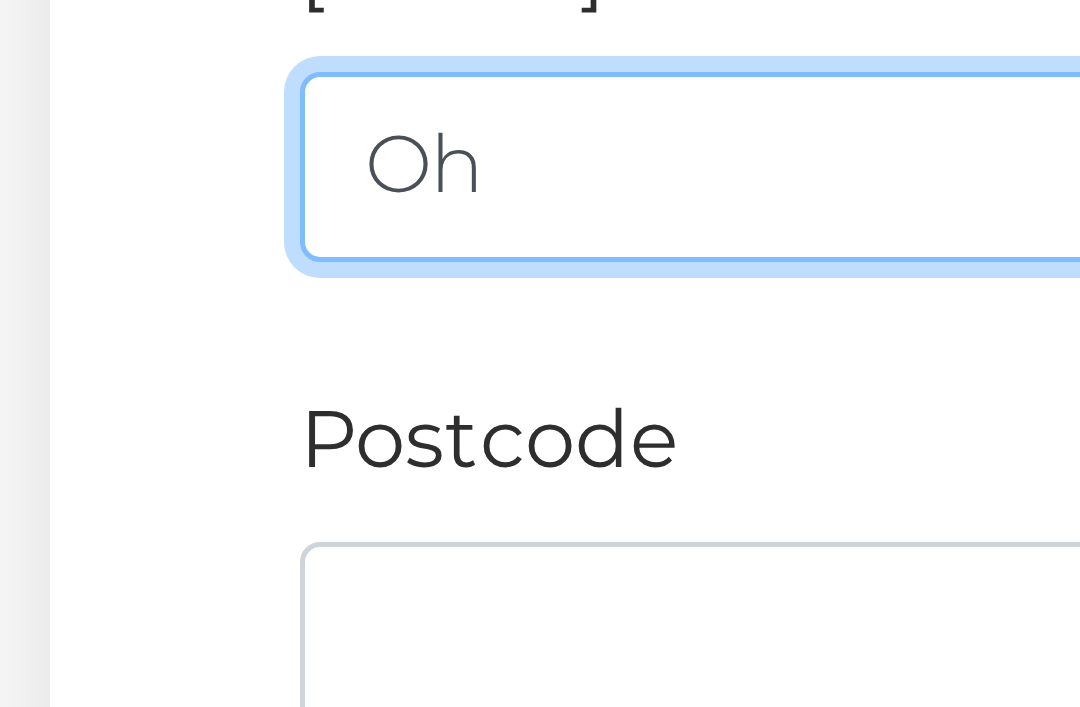type on "O" 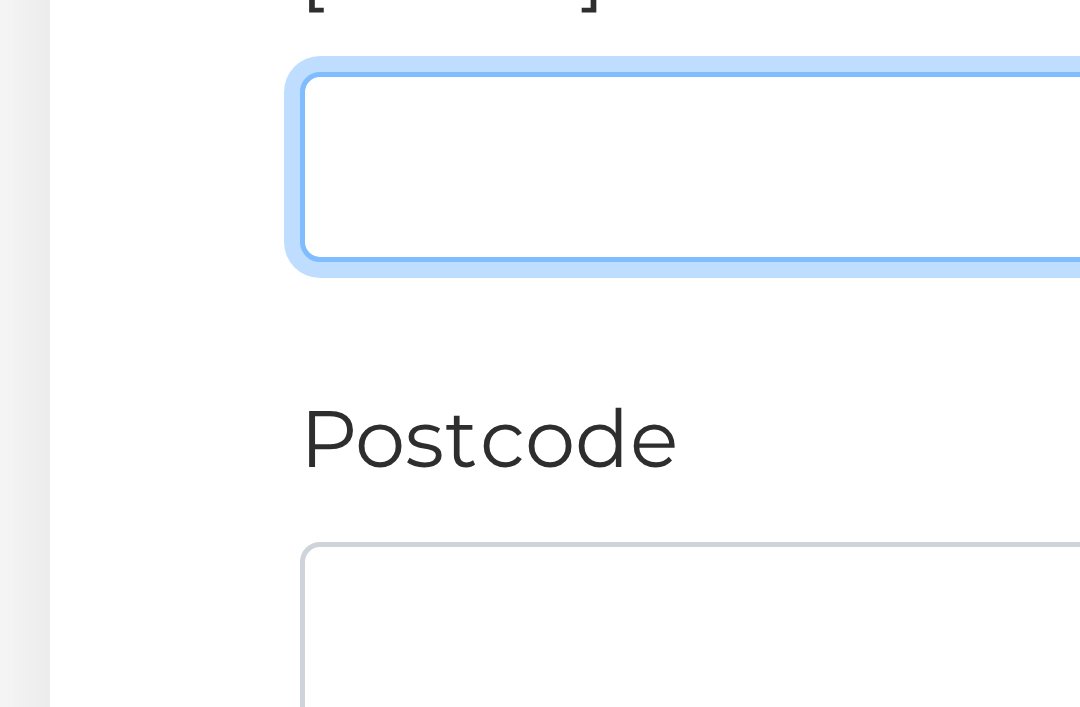 click on "[EMAIL]" at bounding box center (540, 182) 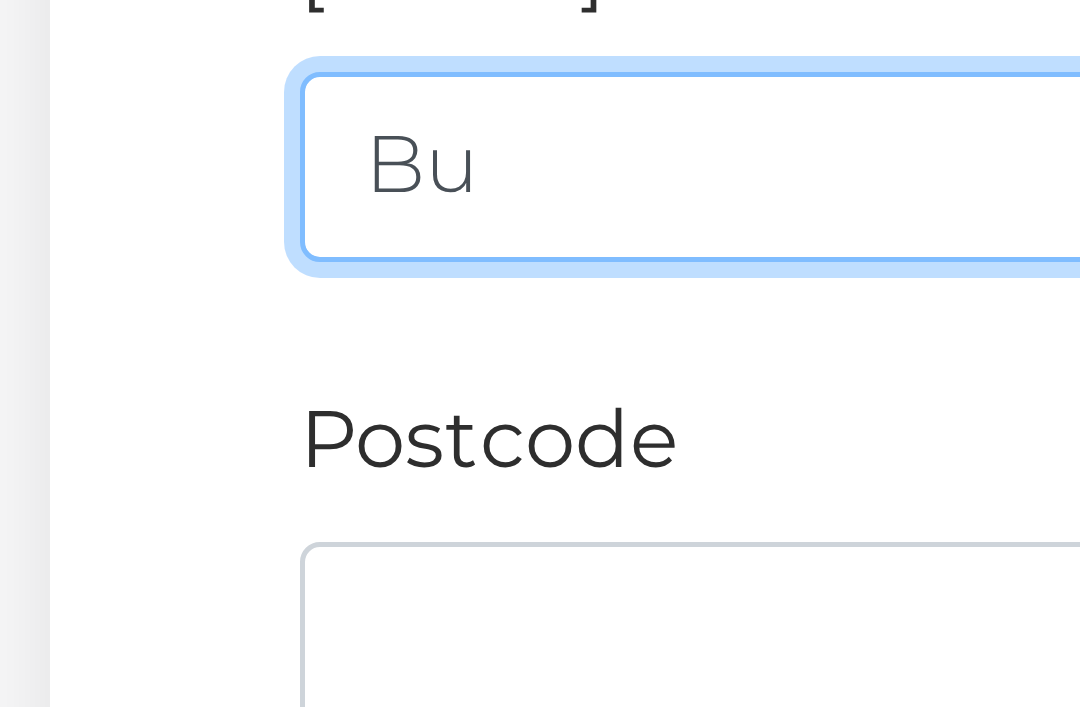 type on "B" 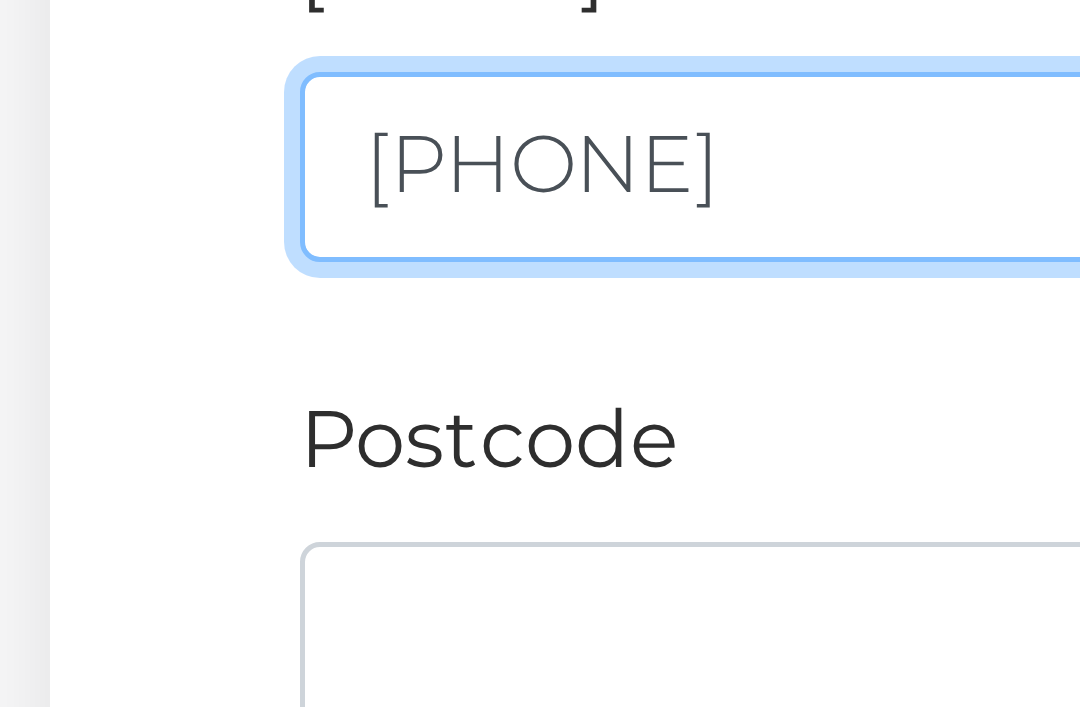 type on "1" 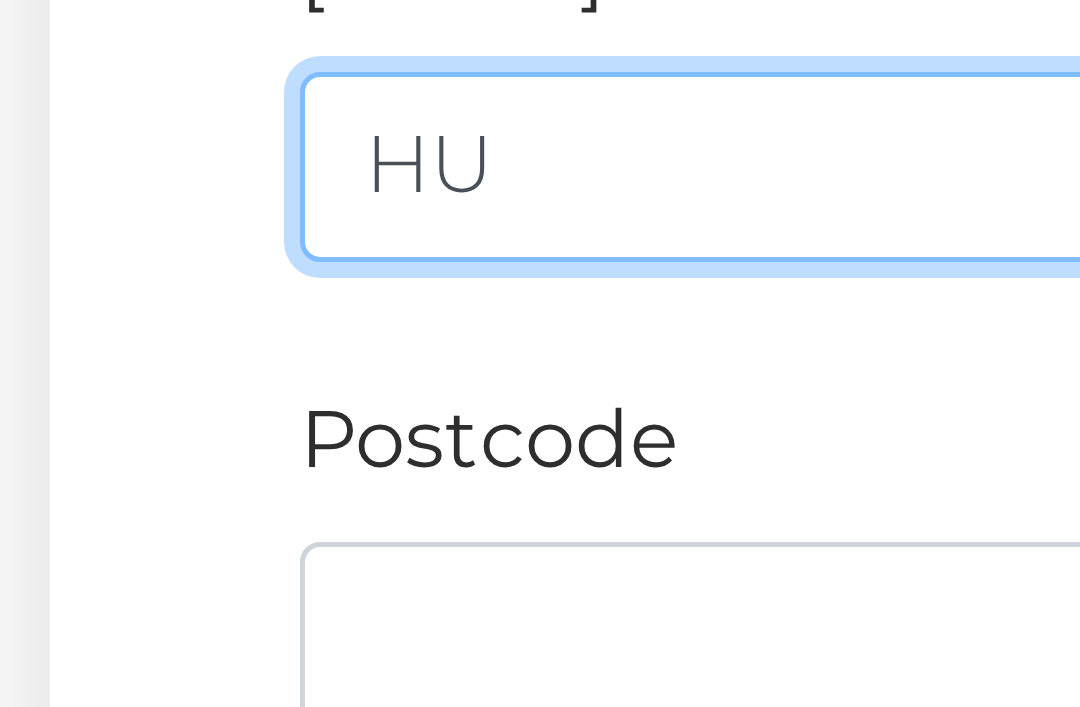 type on "H" 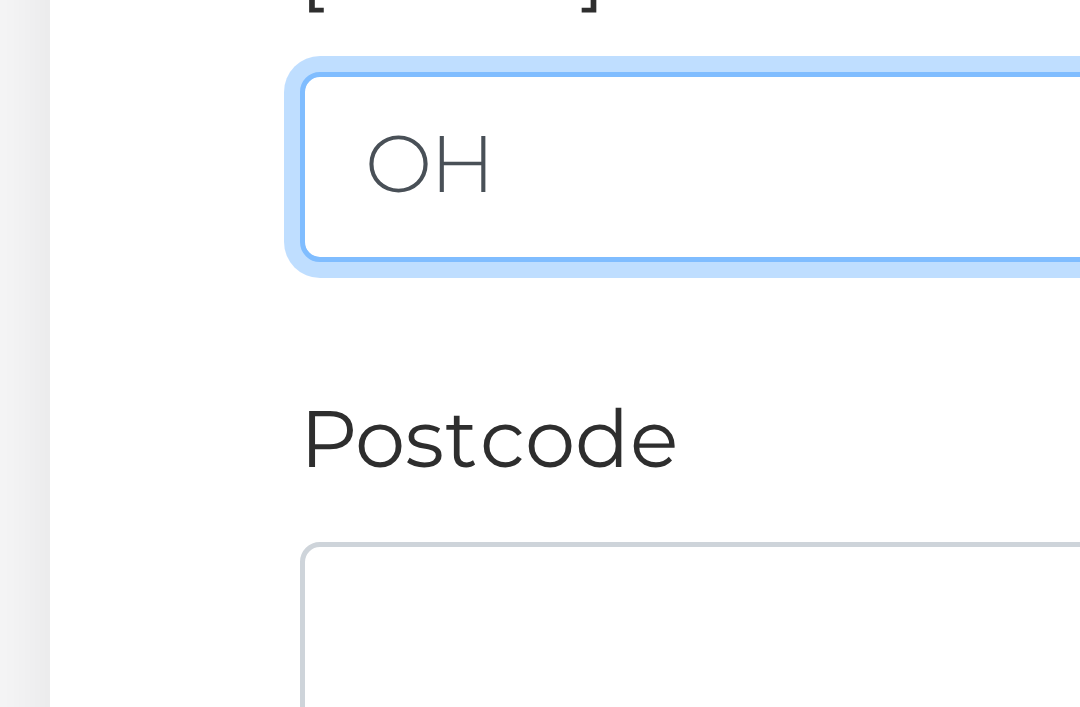type on "O" 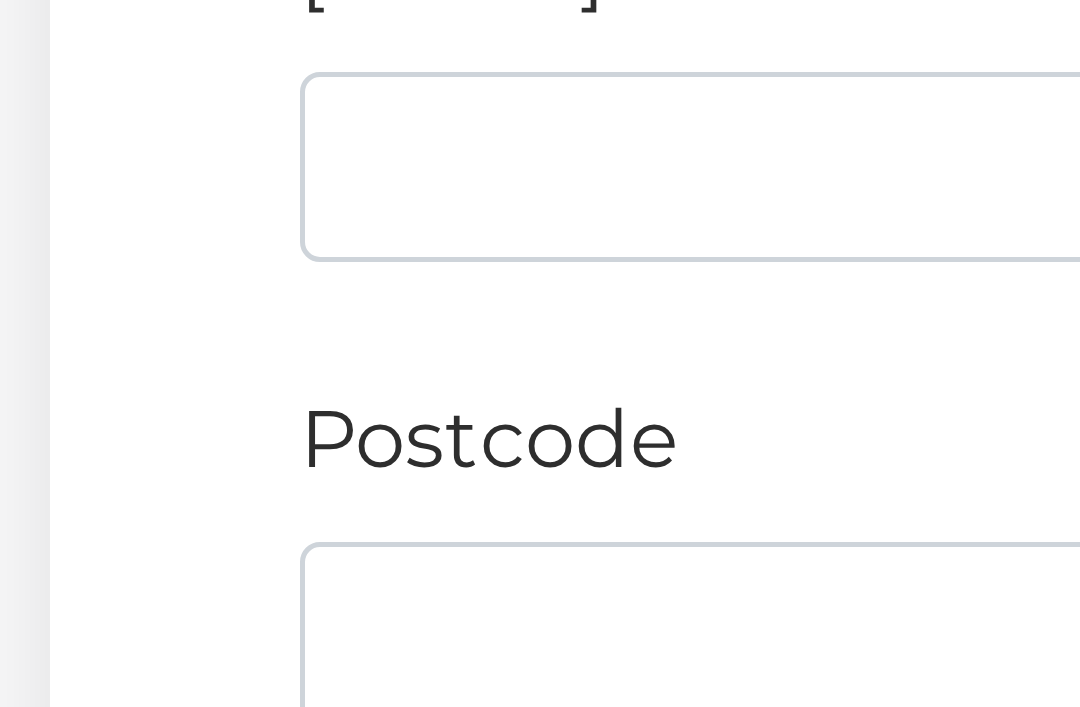 click on "[AGE] [AGE] [AGE] [AGE] [AGE] [AGE] [AGE] [AGE]" at bounding box center (540, 341) 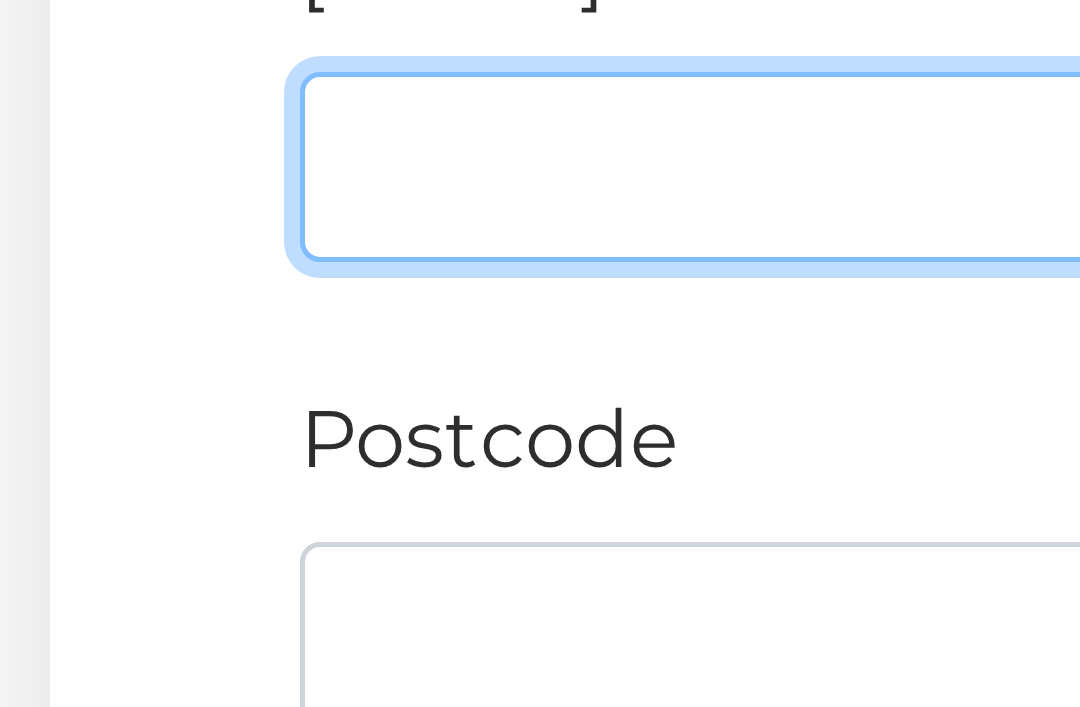click on "[EMAIL]" at bounding box center (540, 182) 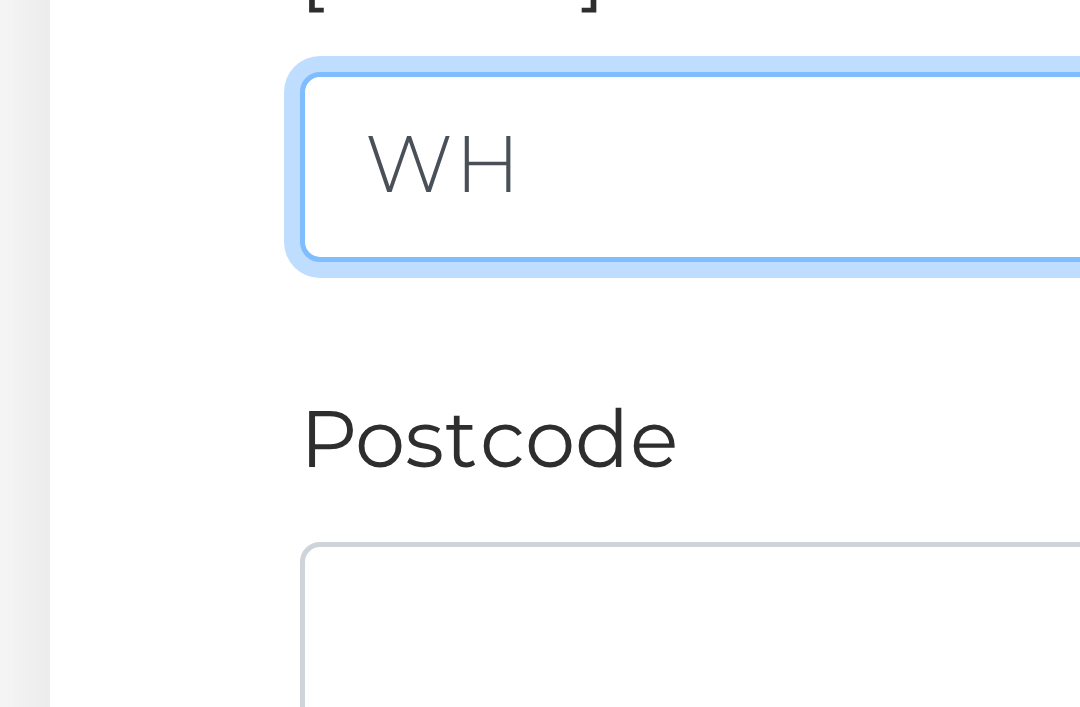 type on "W" 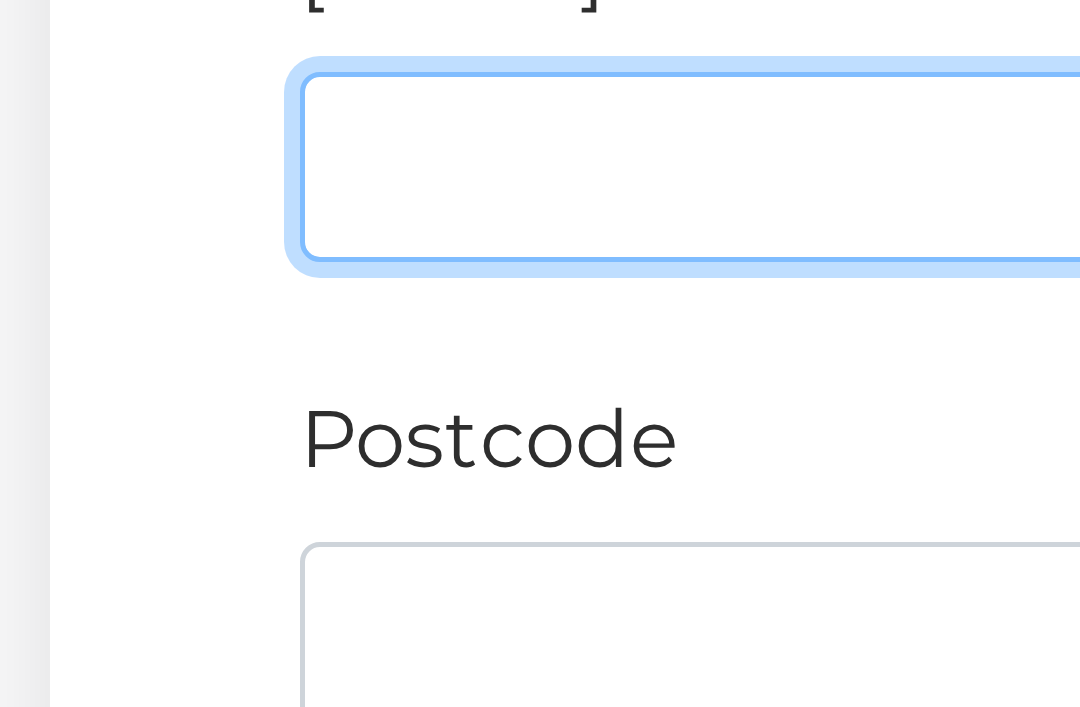 type on "..." 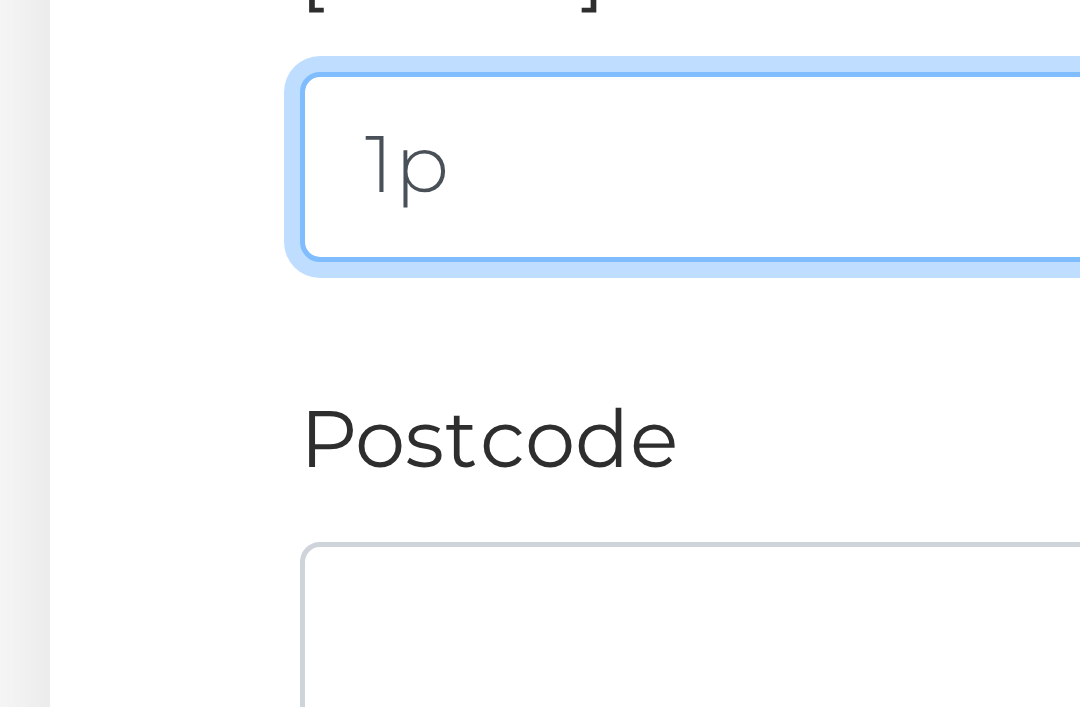 type on "1" 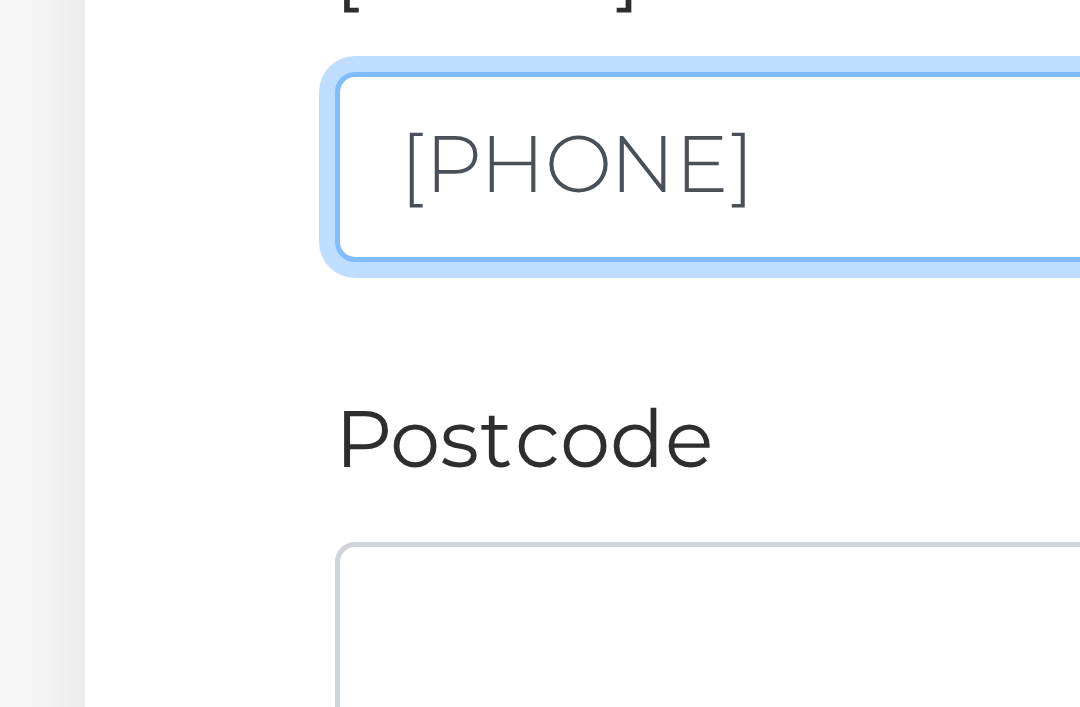 type on "1" 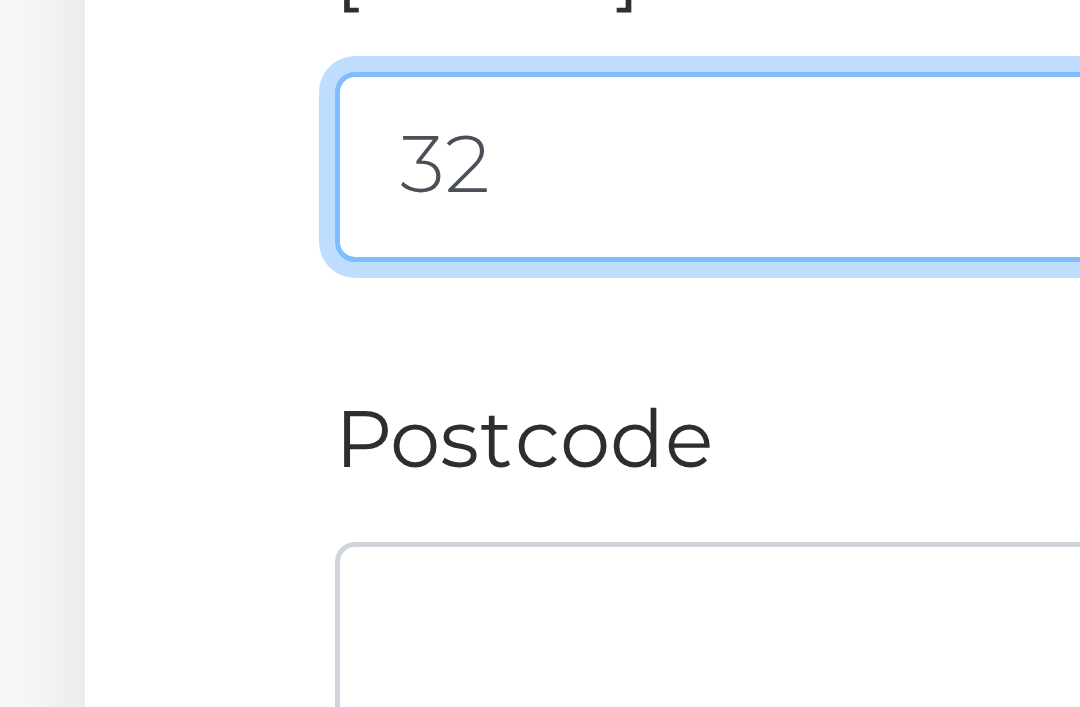 type on "3" 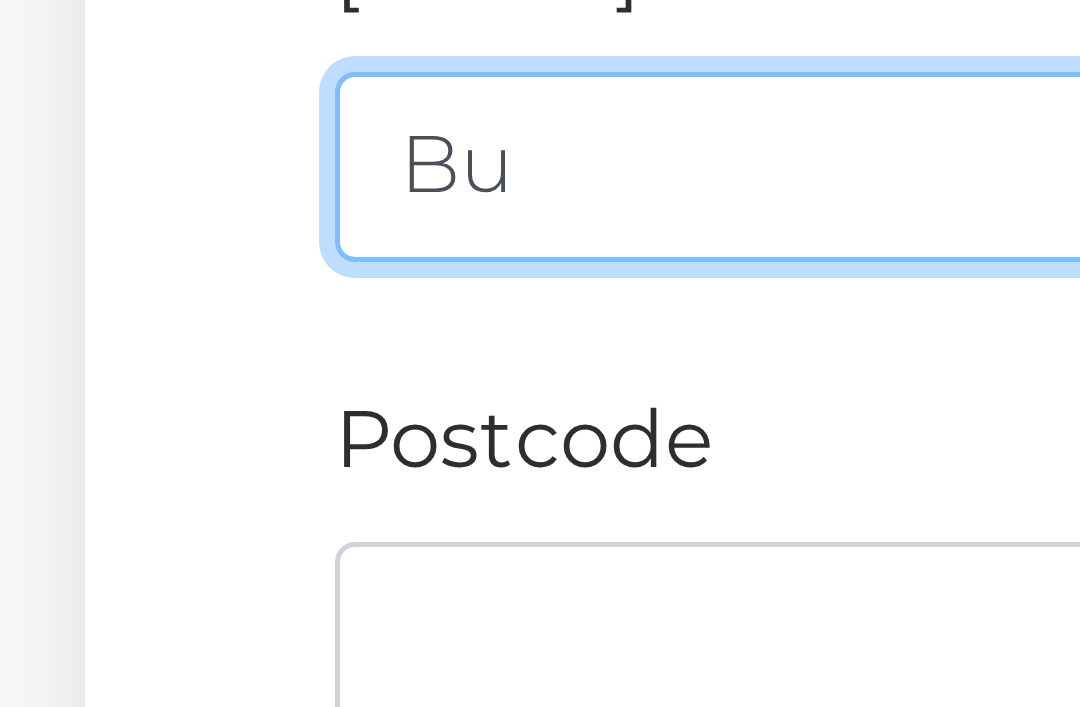 type on "B" 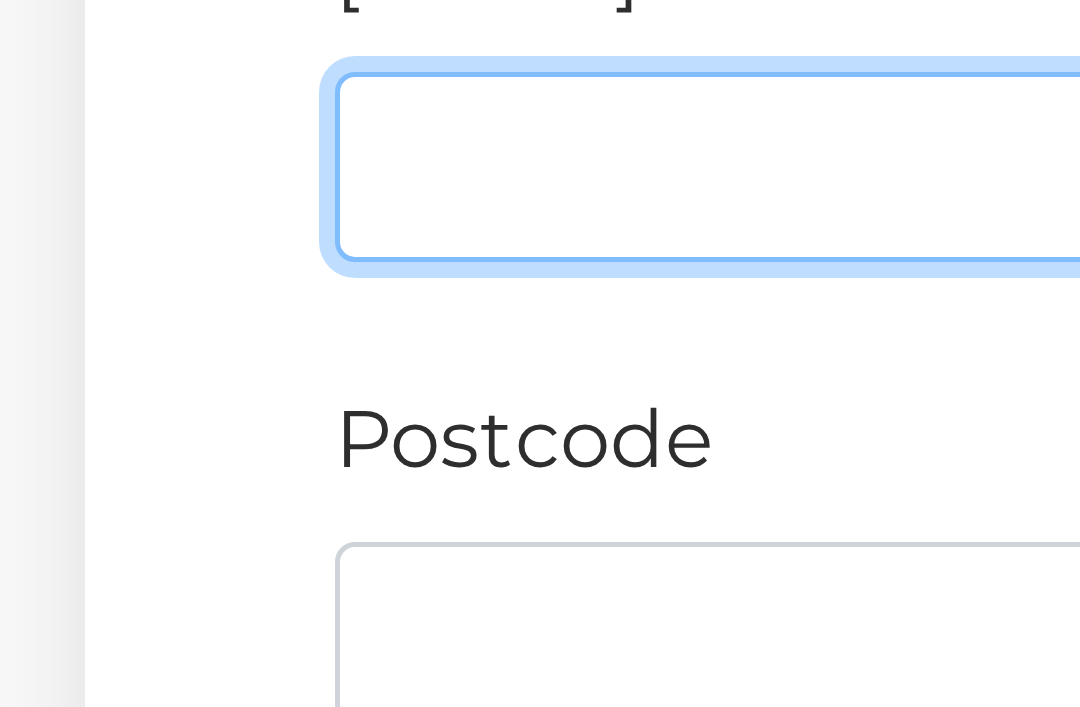 type on "Z" 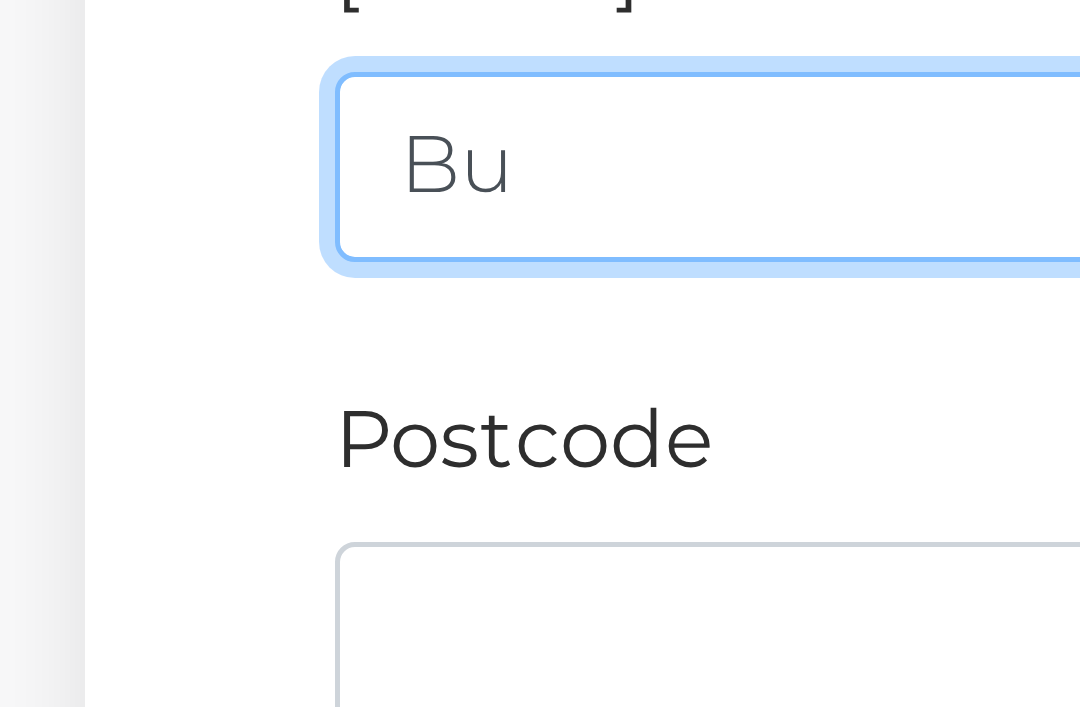 type on "B" 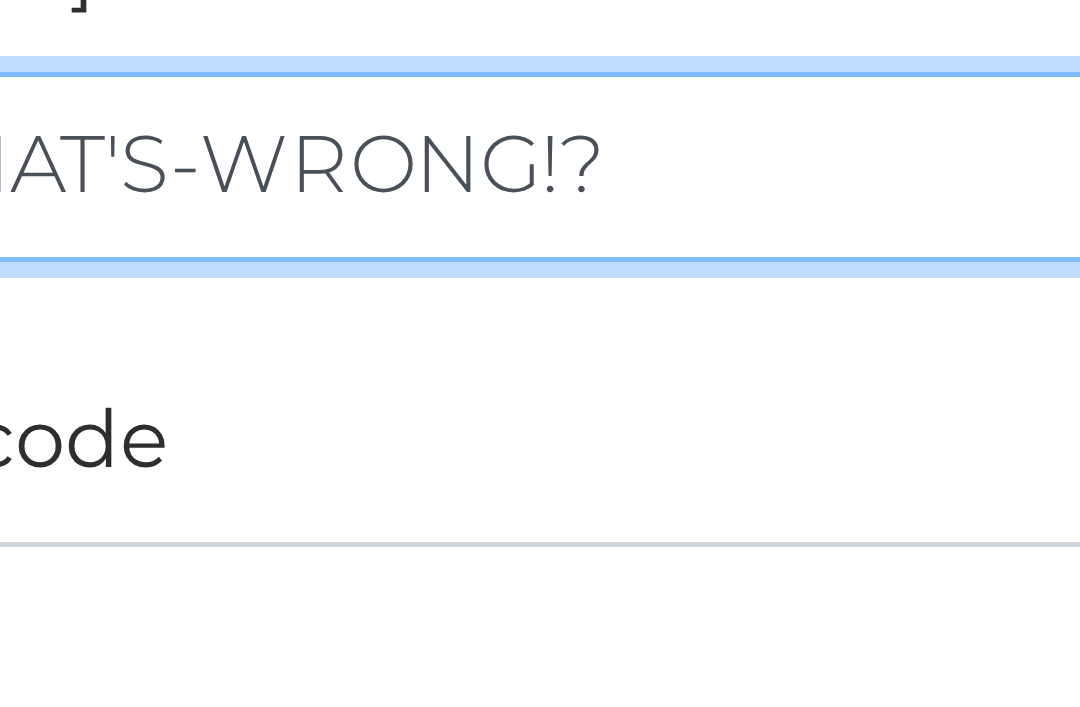 type on "WHAT'S-WRONG!?" 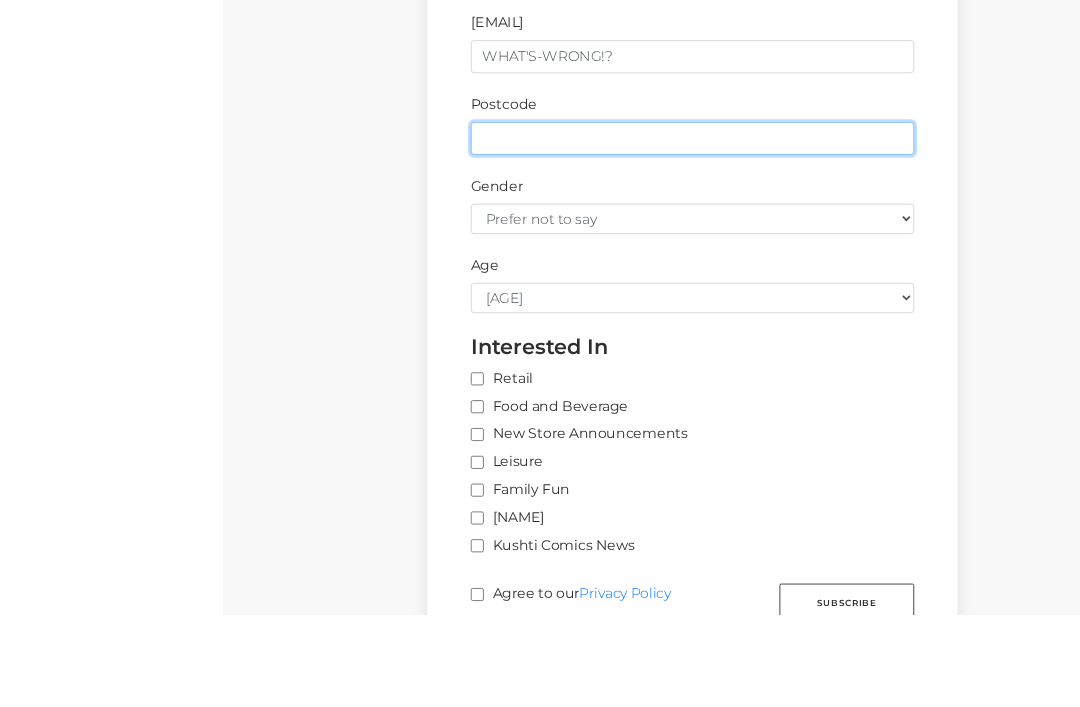 scroll, scrollTop: 1030, scrollLeft: 0, axis: vertical 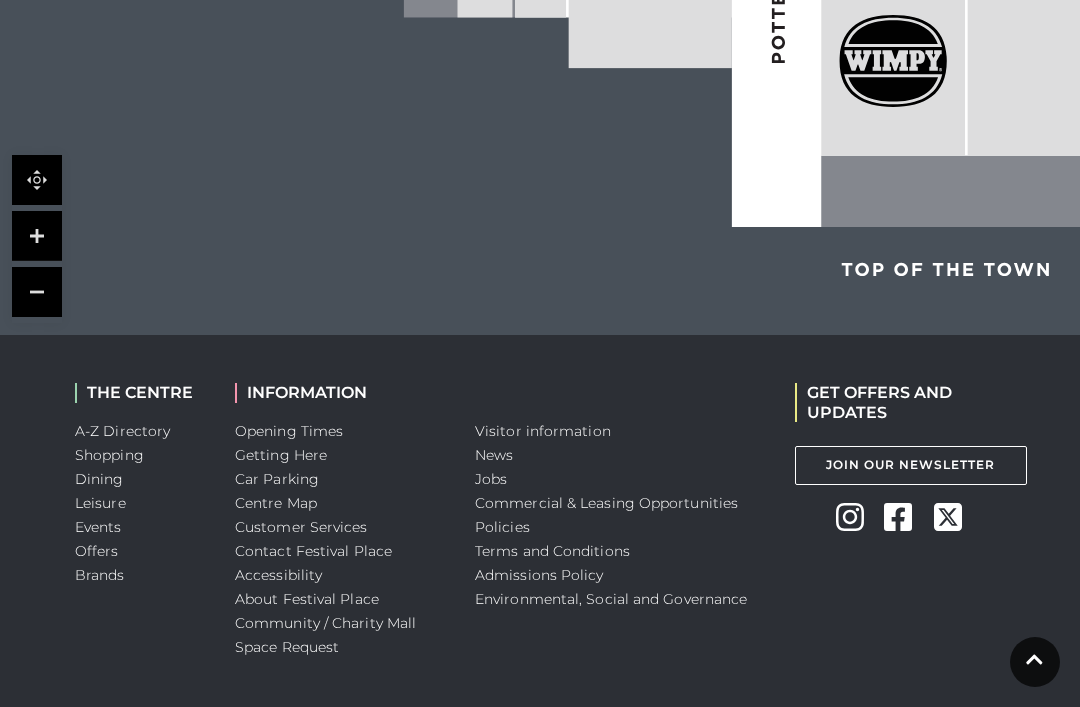 click on "Join Our Newsletter" at bounding box center [911, 465] 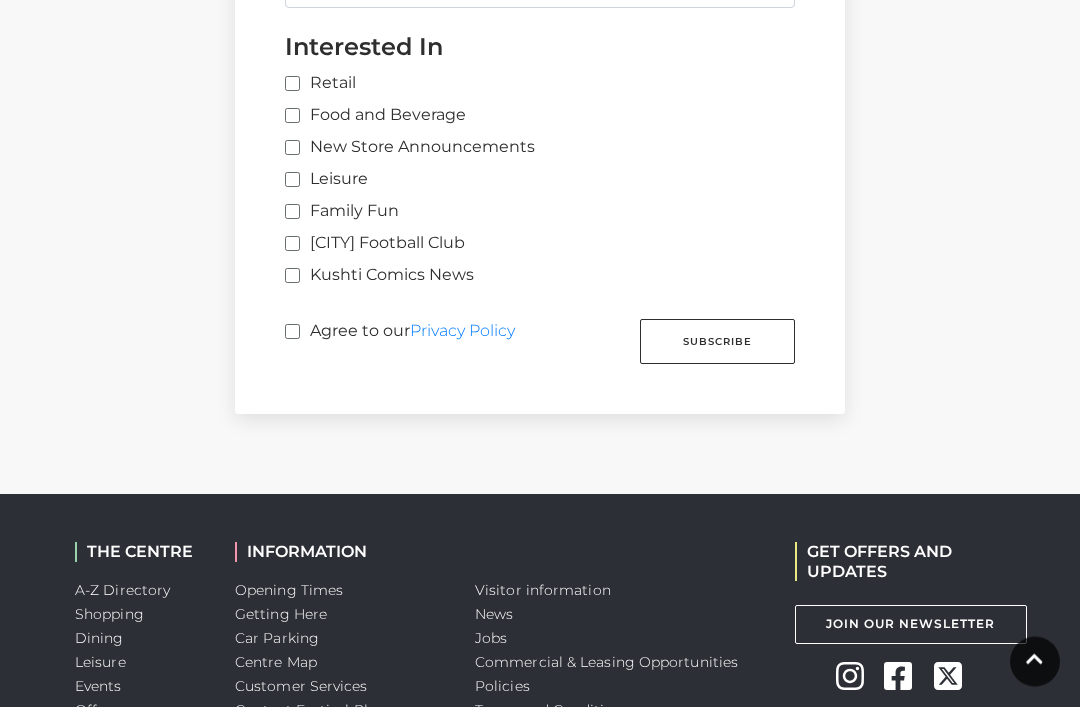 scroll, scrollTop: 1383, scrollLeft: 0, axis: vertical 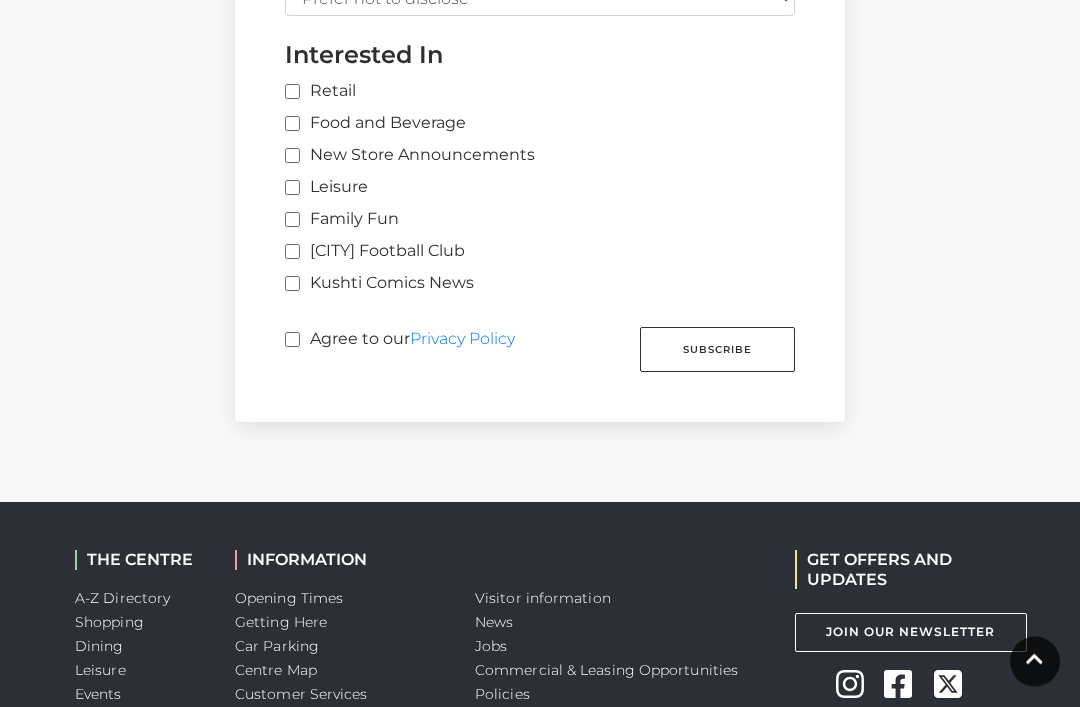 click on "Brands" at bounding box center [100, 743] 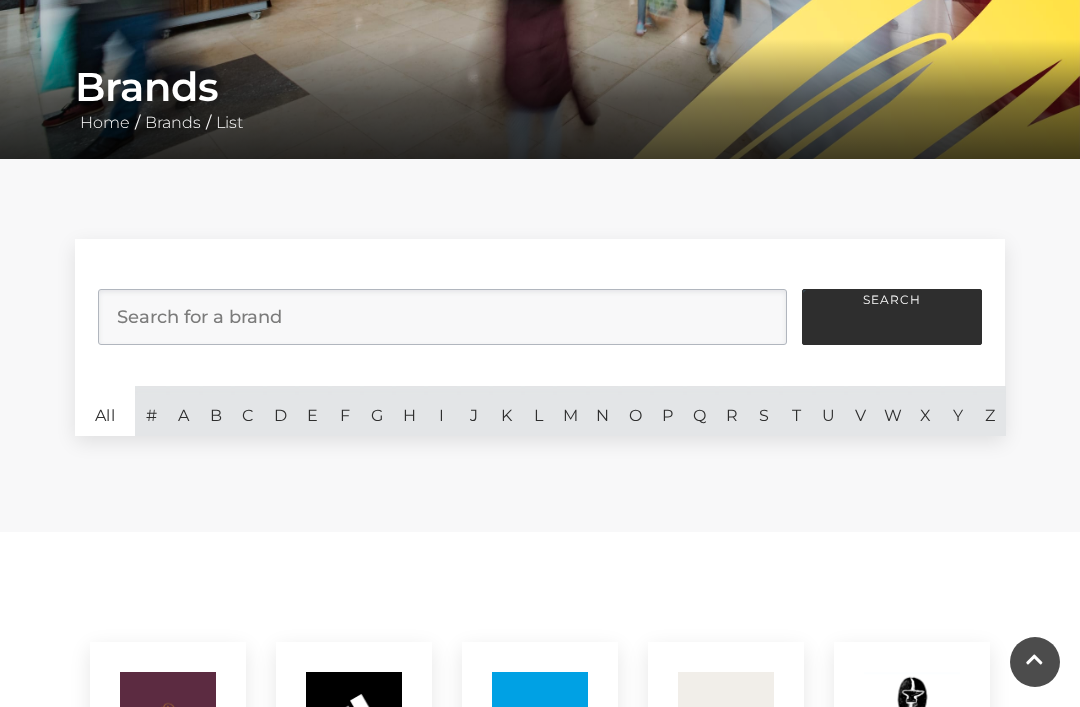 scroll, scrollTop: 340, scrollLeft: 0, axis: vertical 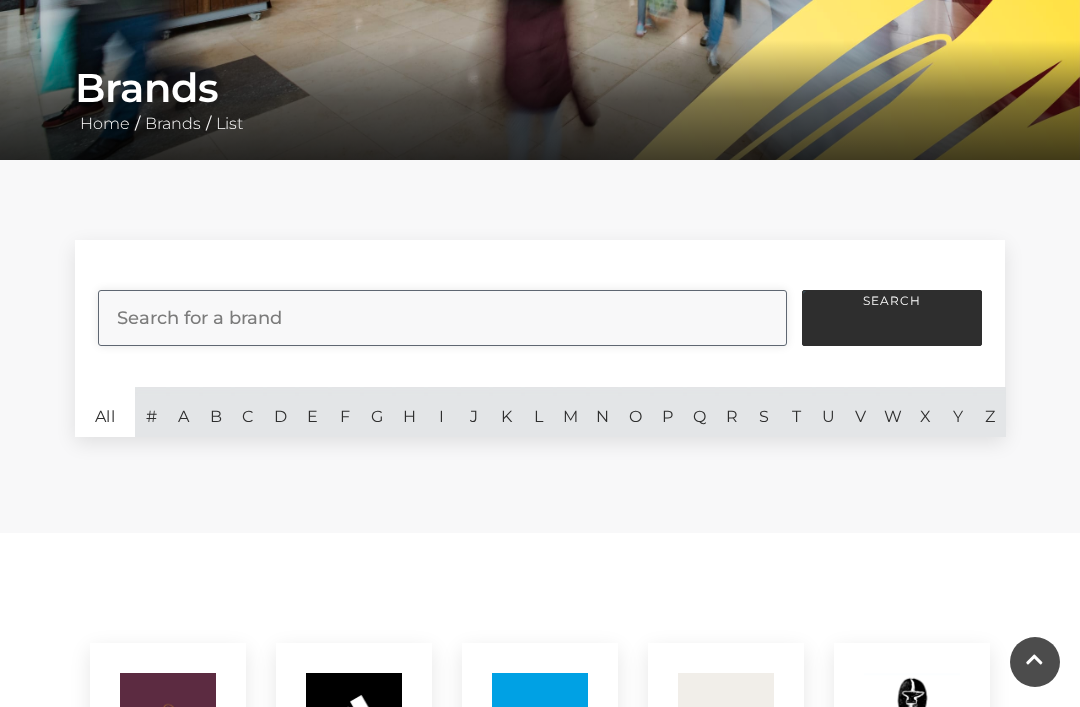 click at bounding box center [442, 318] 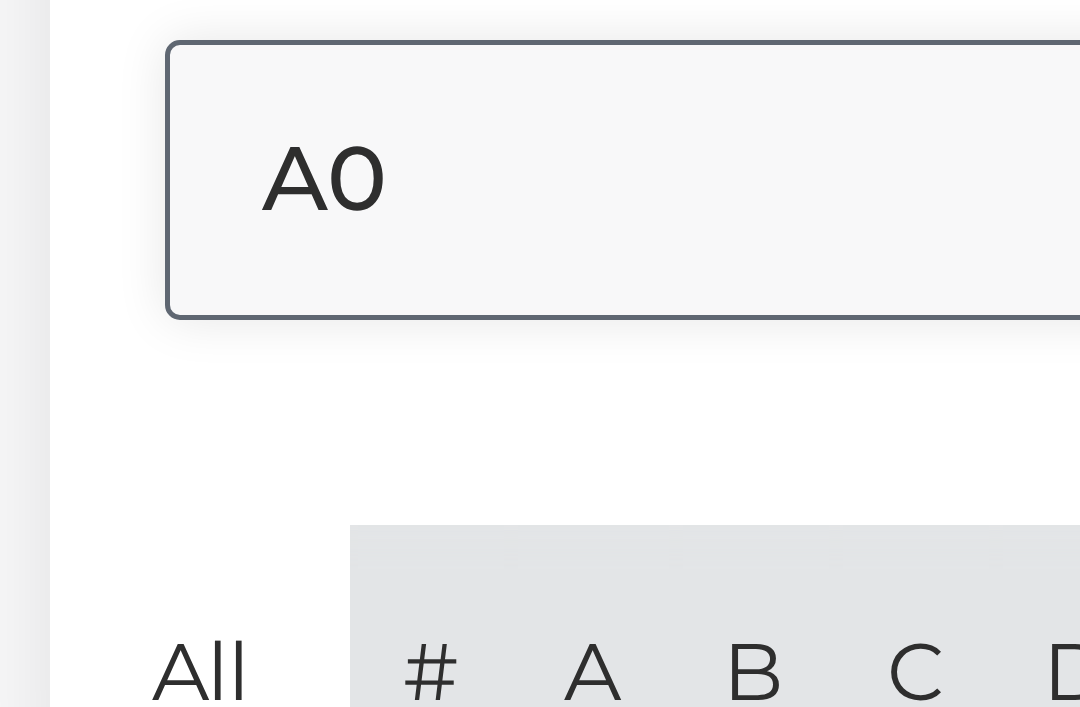 type on "A" 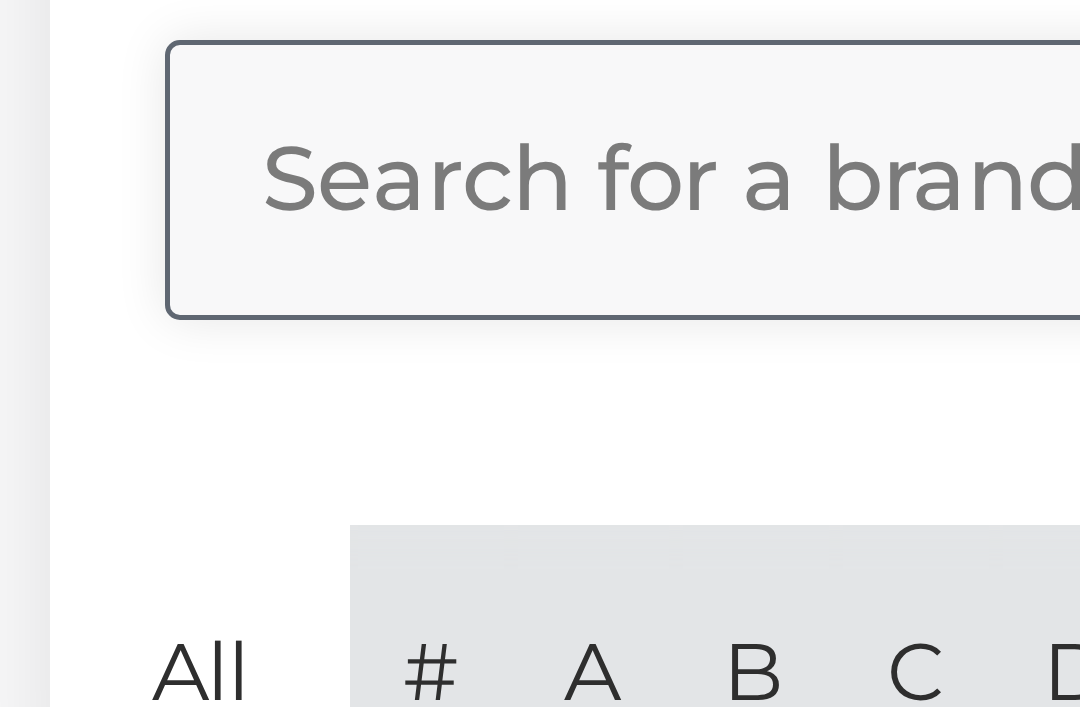 type on "‘" 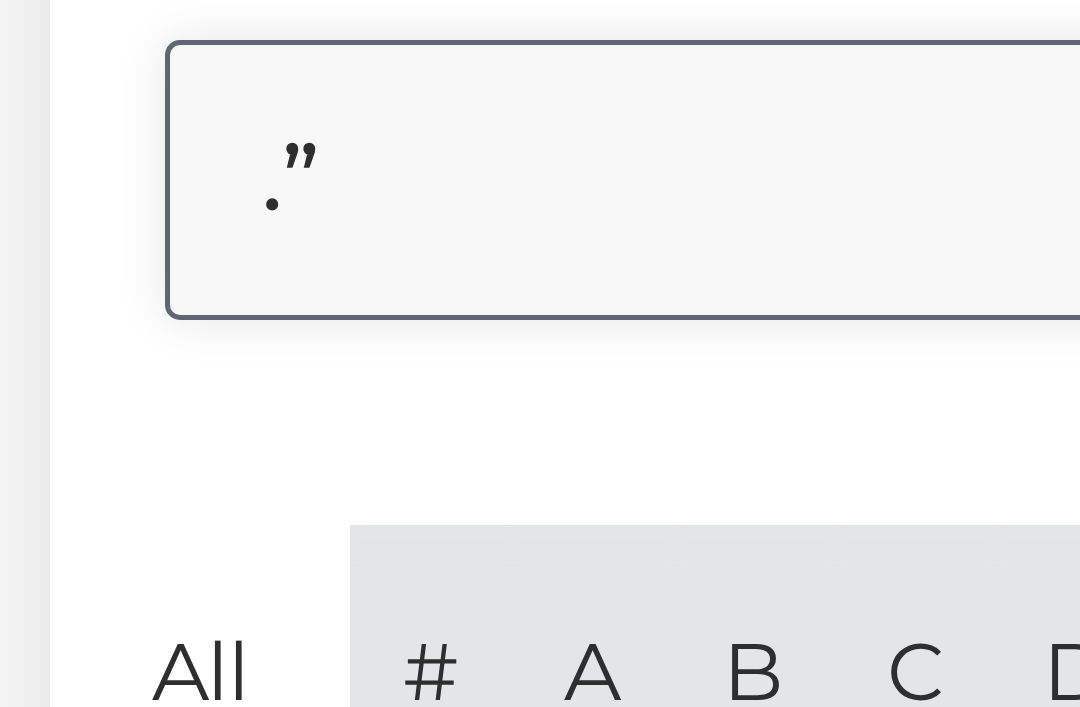 type on "." 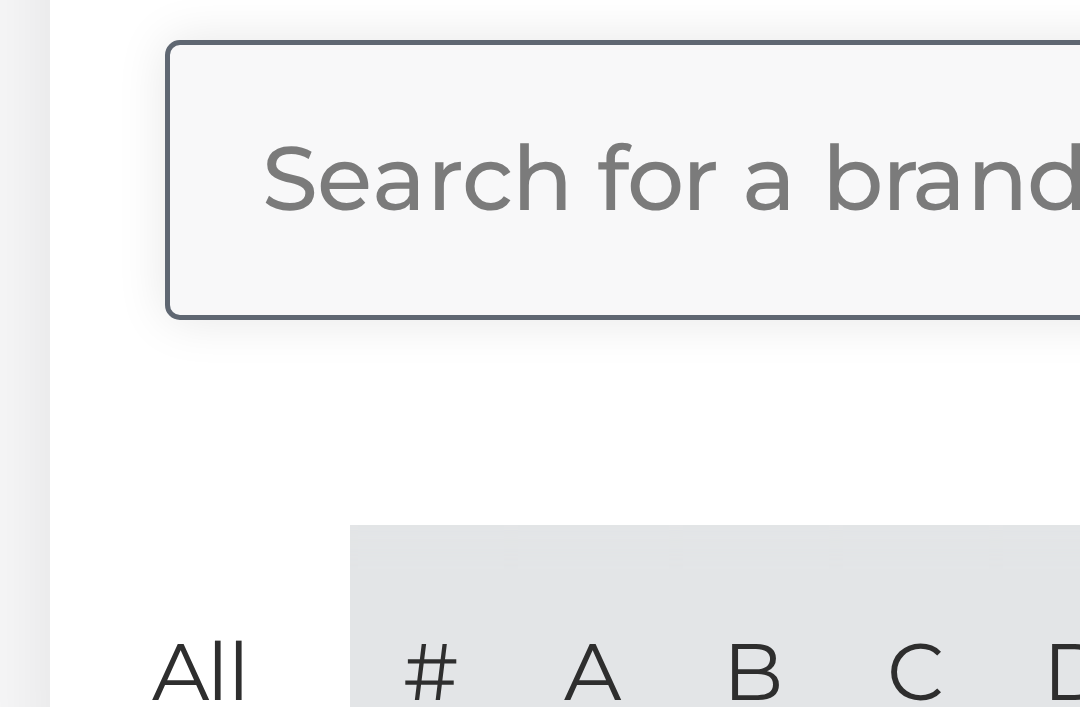 type on "W" 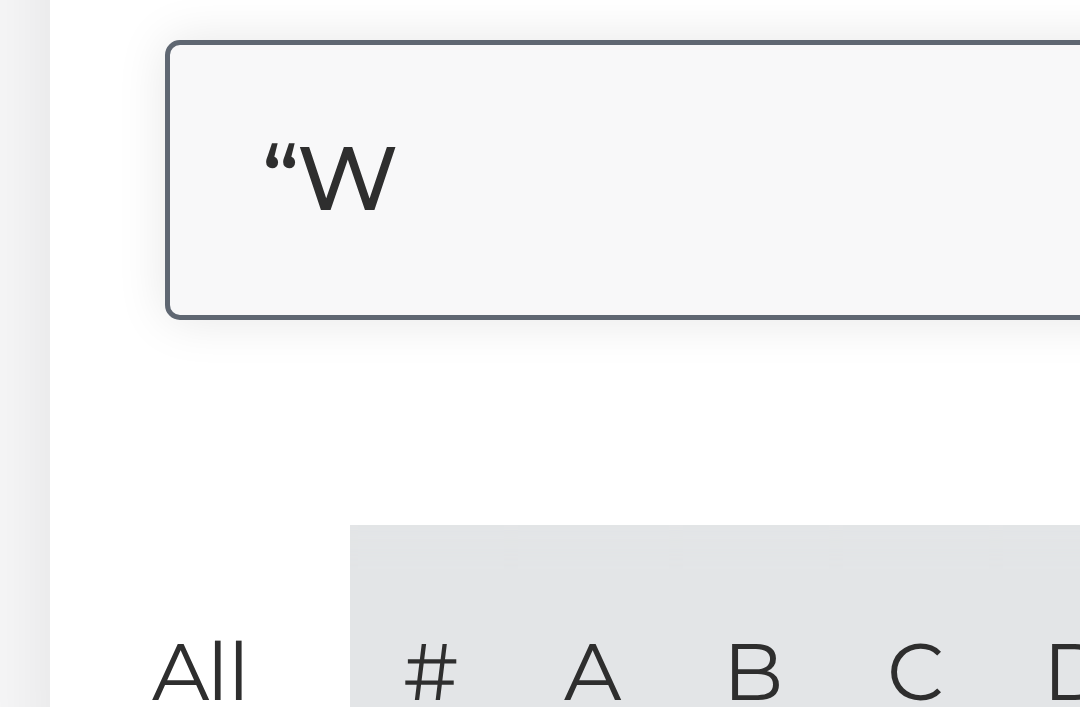 type on "“" 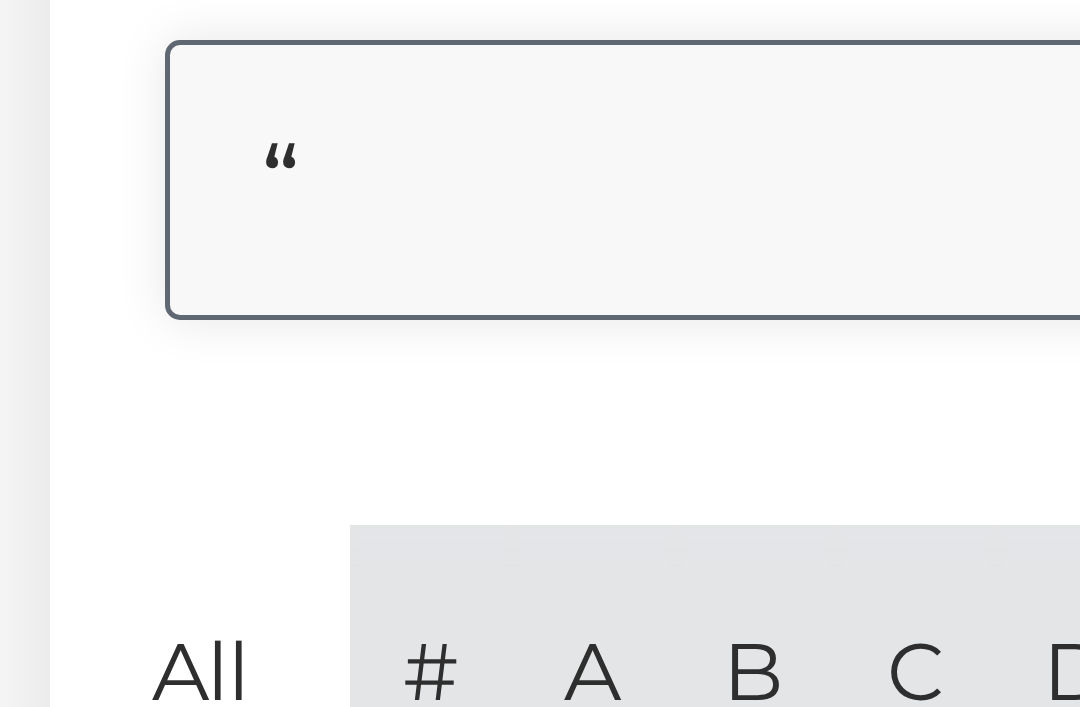 type 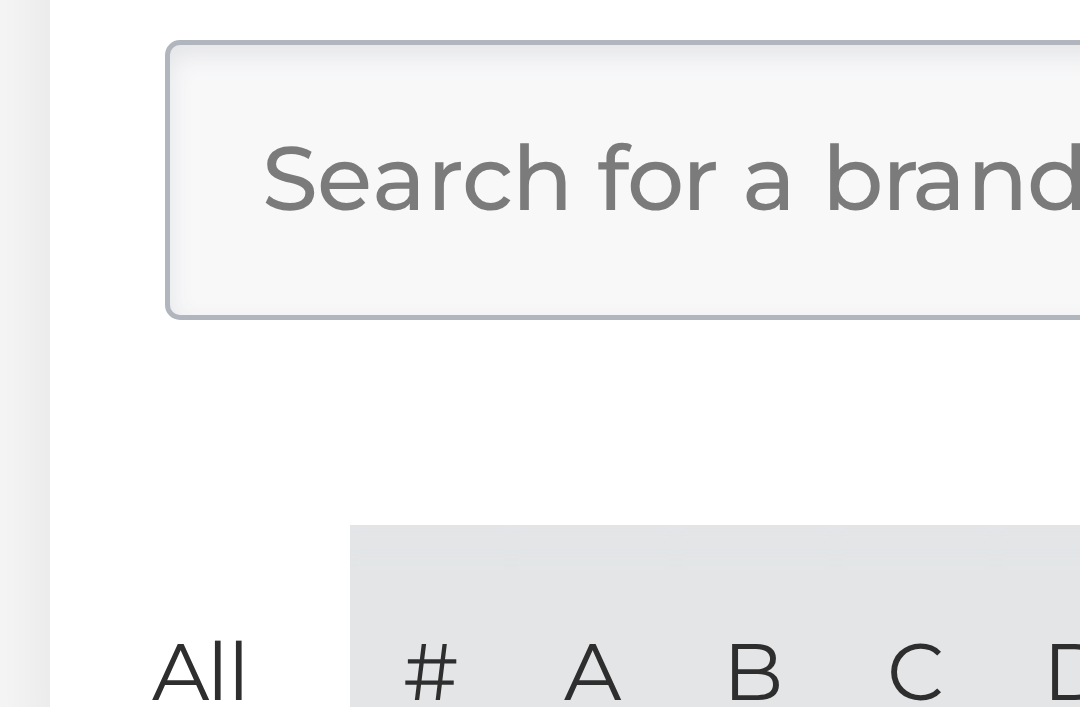 click on "Filter brands
Search for a brand
Search" at bounding box center [540, 313] 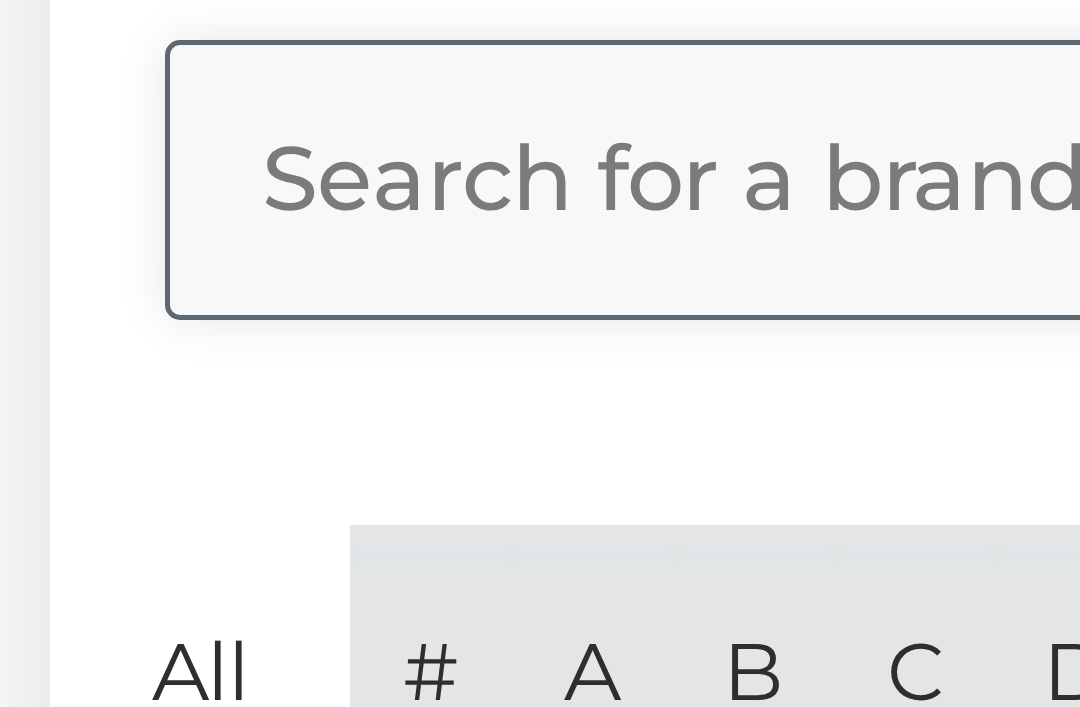 click at bounding box center [442, 318] 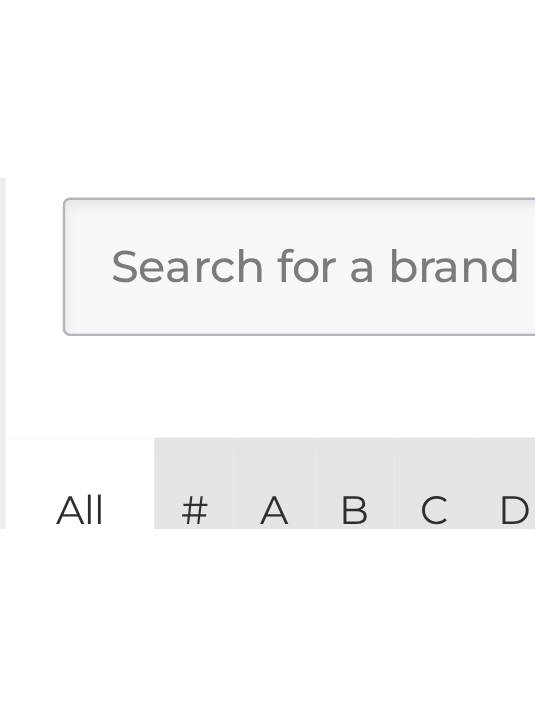 scroll, scrollTop: 622, scrollLeft: 0, axis: vertical 